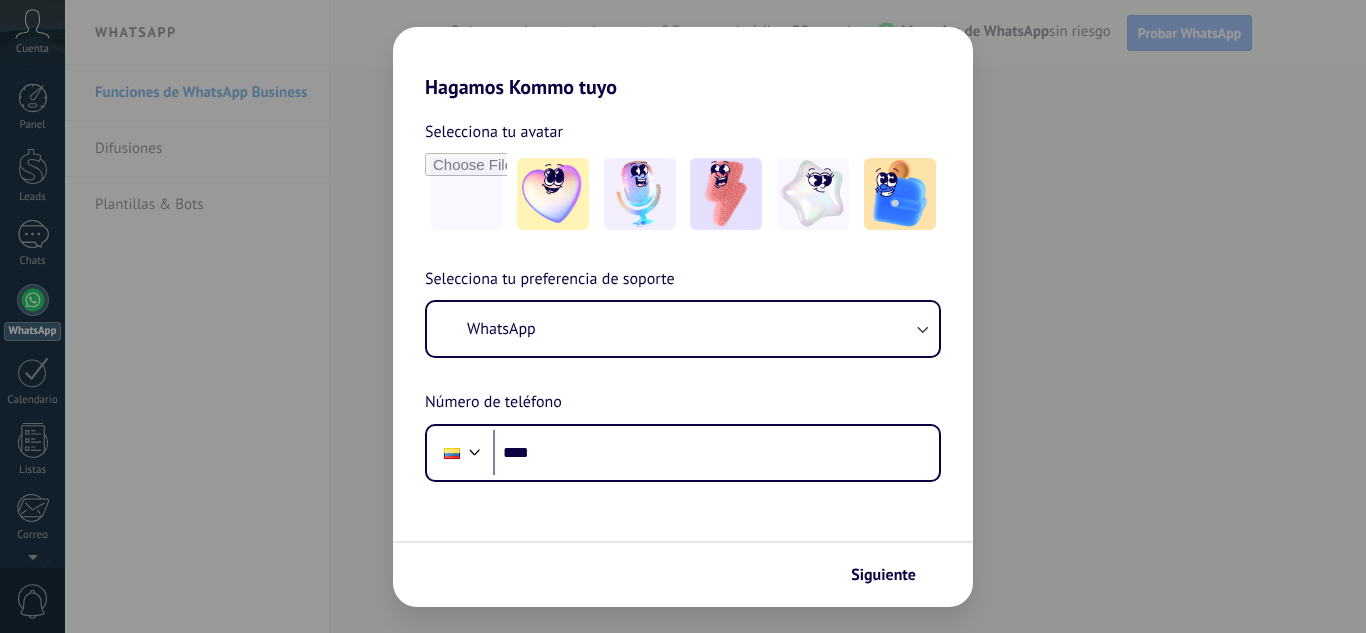 scroll, scrollTop: 0, scrollLeft: 0, axis: both 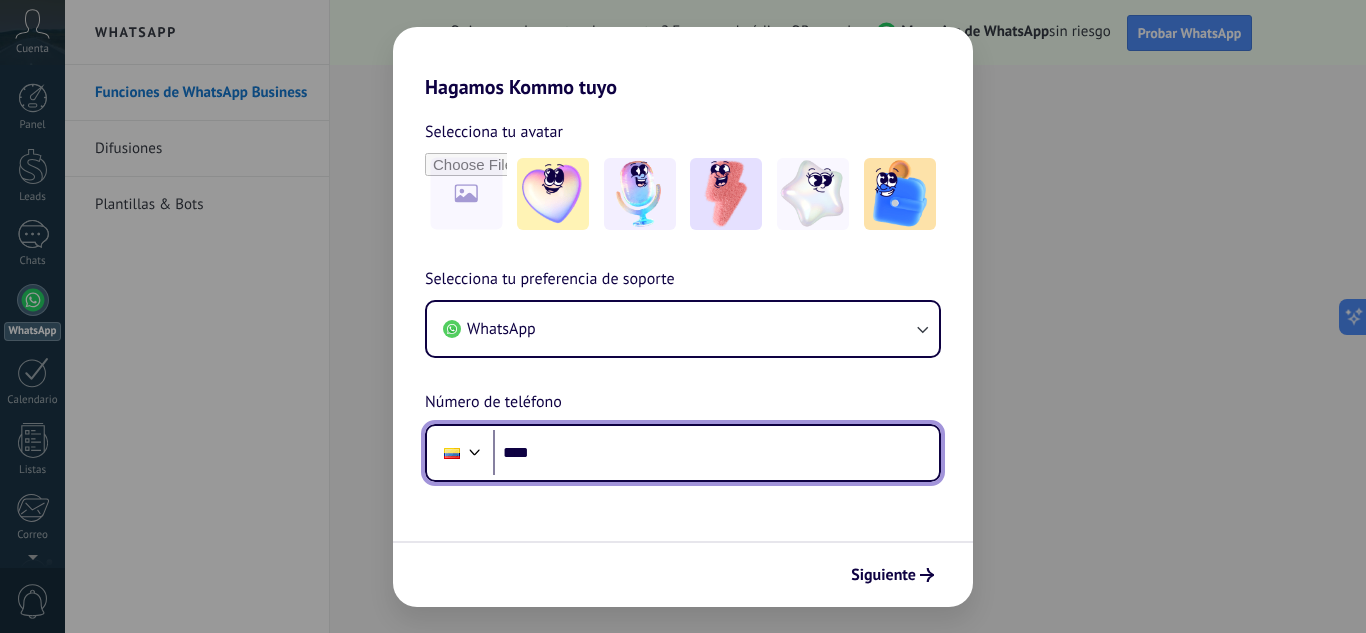 click on "**********" at bounding box center [716, 453] 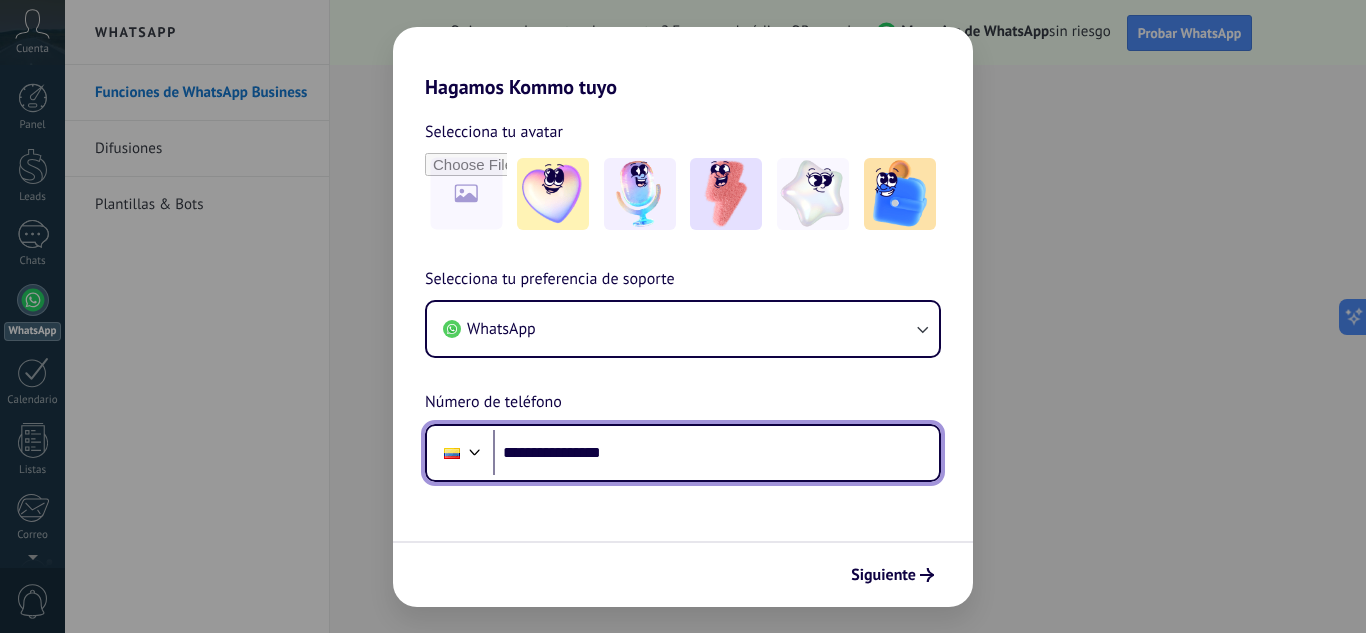 scroll, scrollTop: 0, scrollLeft: 0, axis: both 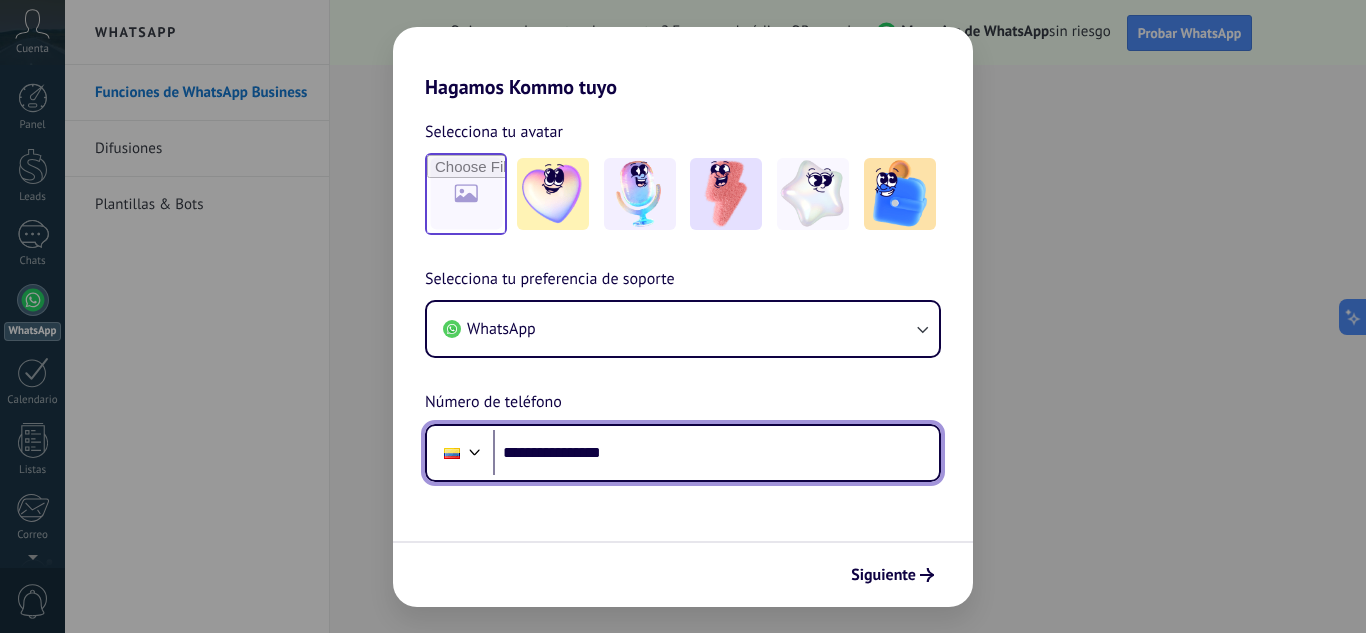 type on "**********" 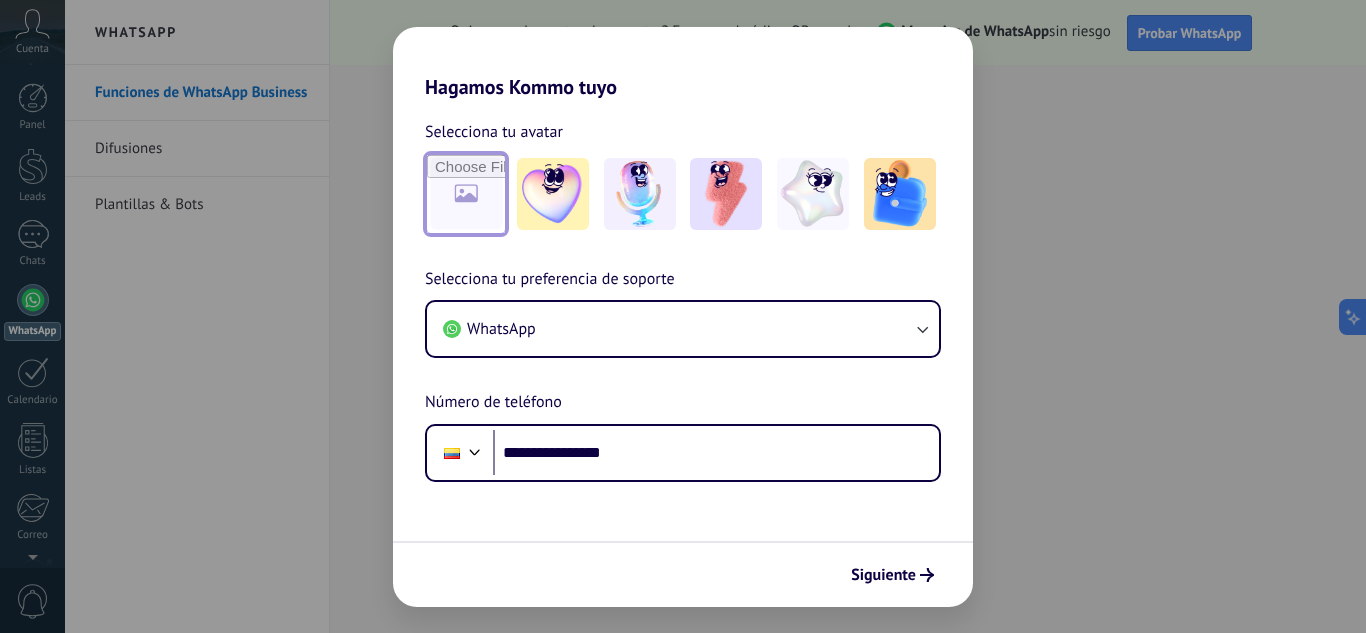 click at bounding box center [466, 194] 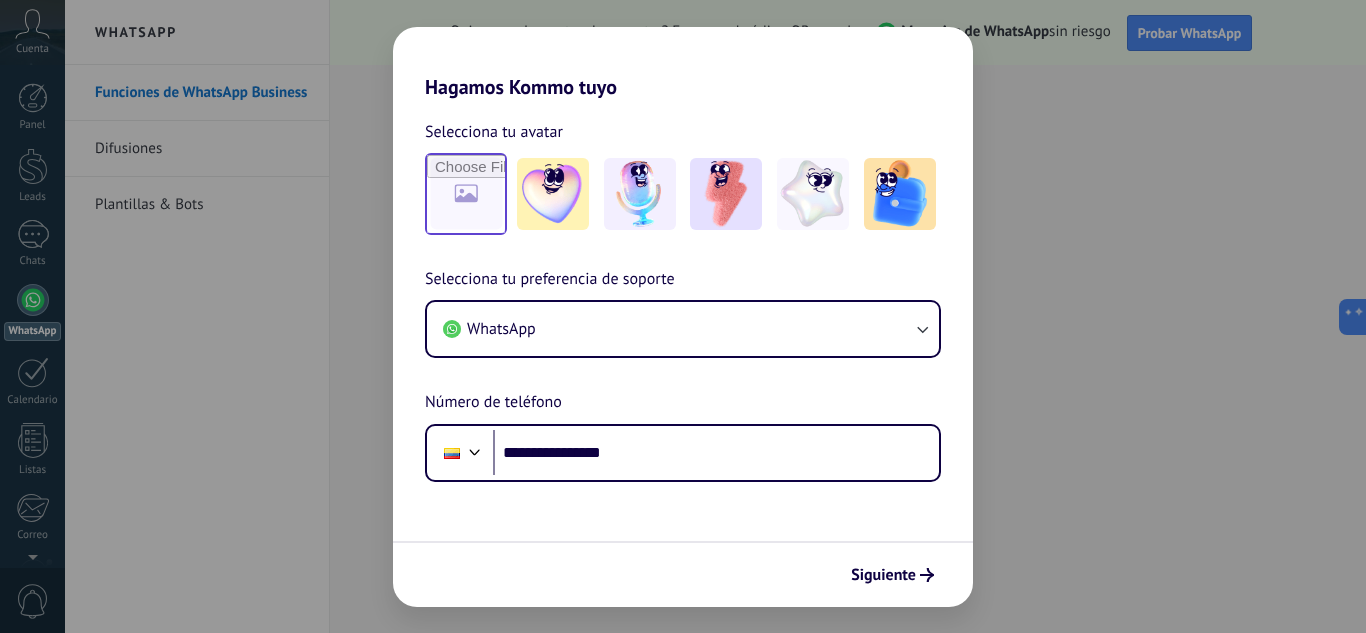 scroll, scrollTop: 0, scrollLeft: 0, axis: both 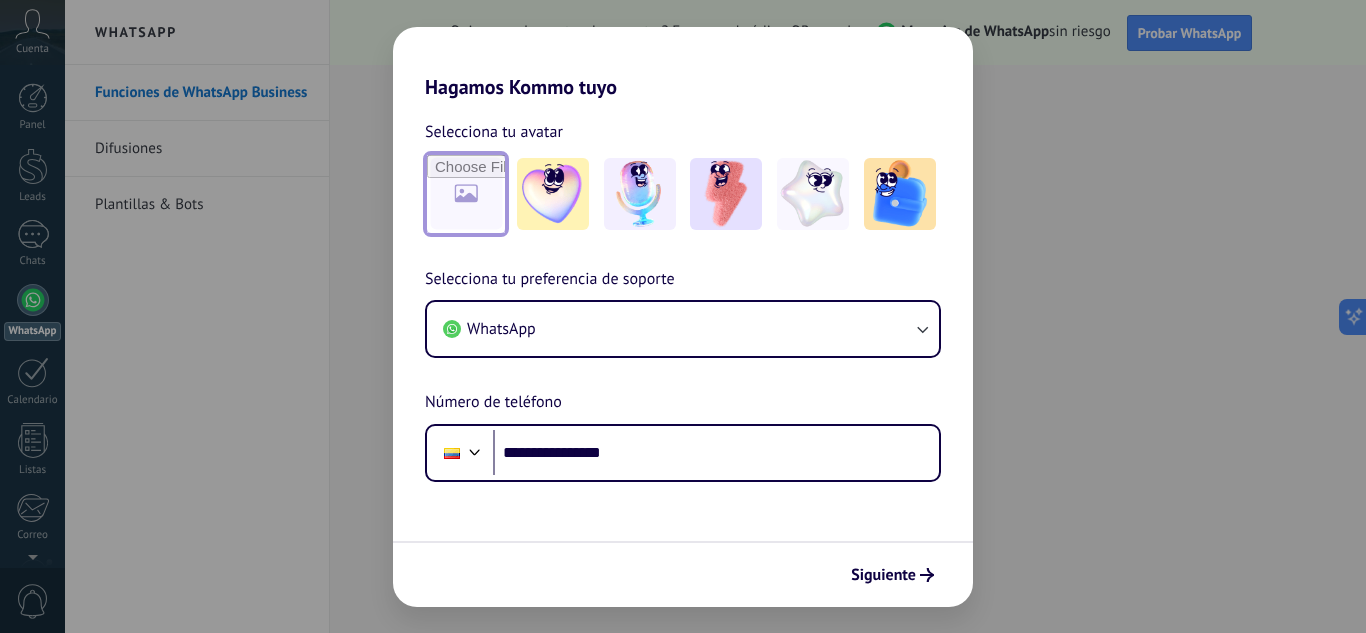 type on "**********" 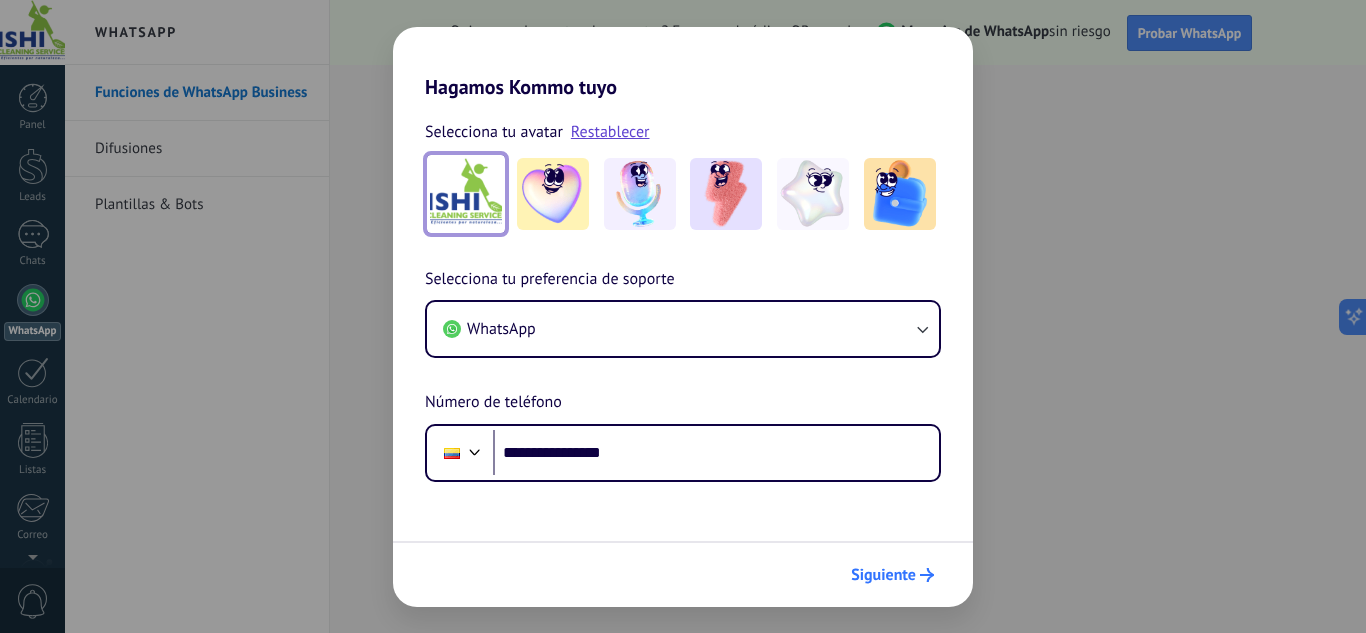 click on "Siguiente" at bounding box center [883, 575] 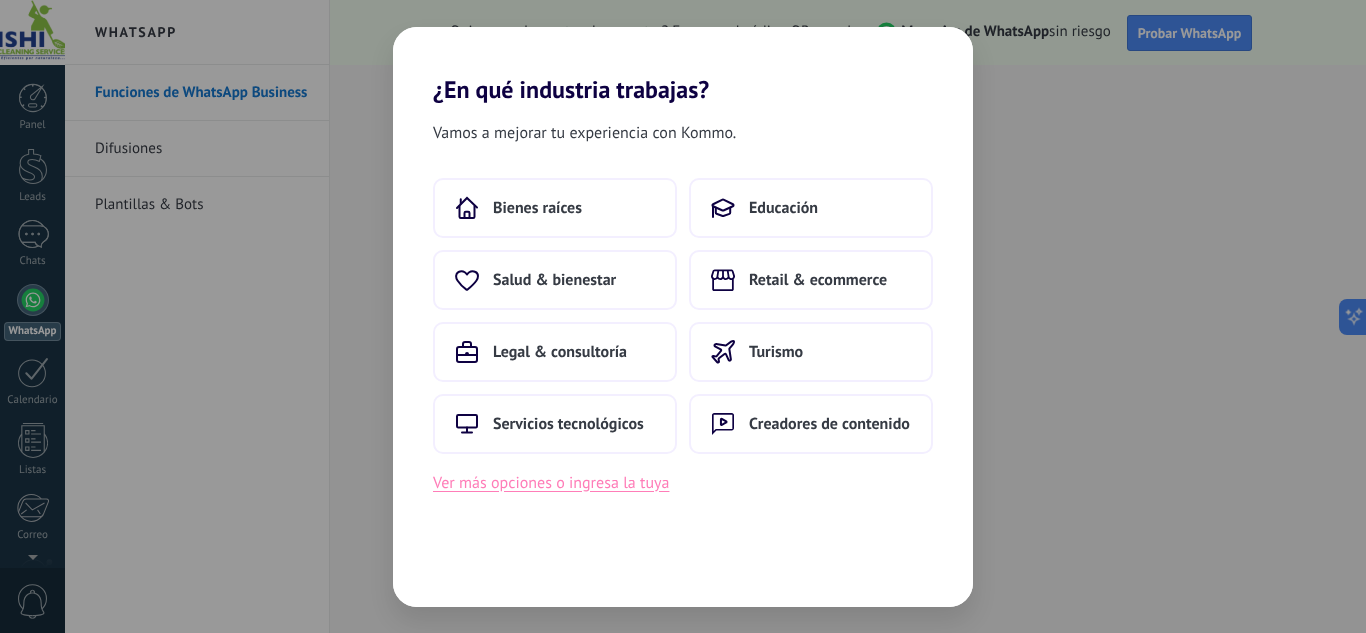 click on "Ver más opciones o ingresa la tuya" at bounding box center [551, 483] 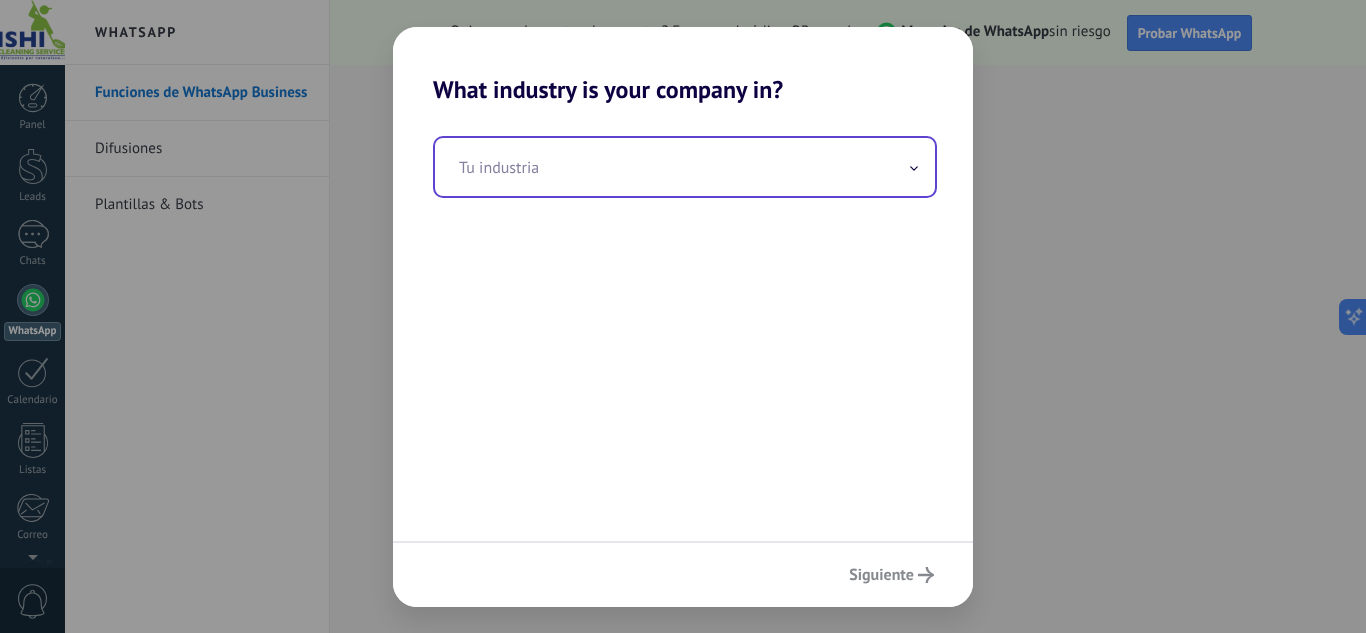 click at bounding box center [685, 167] 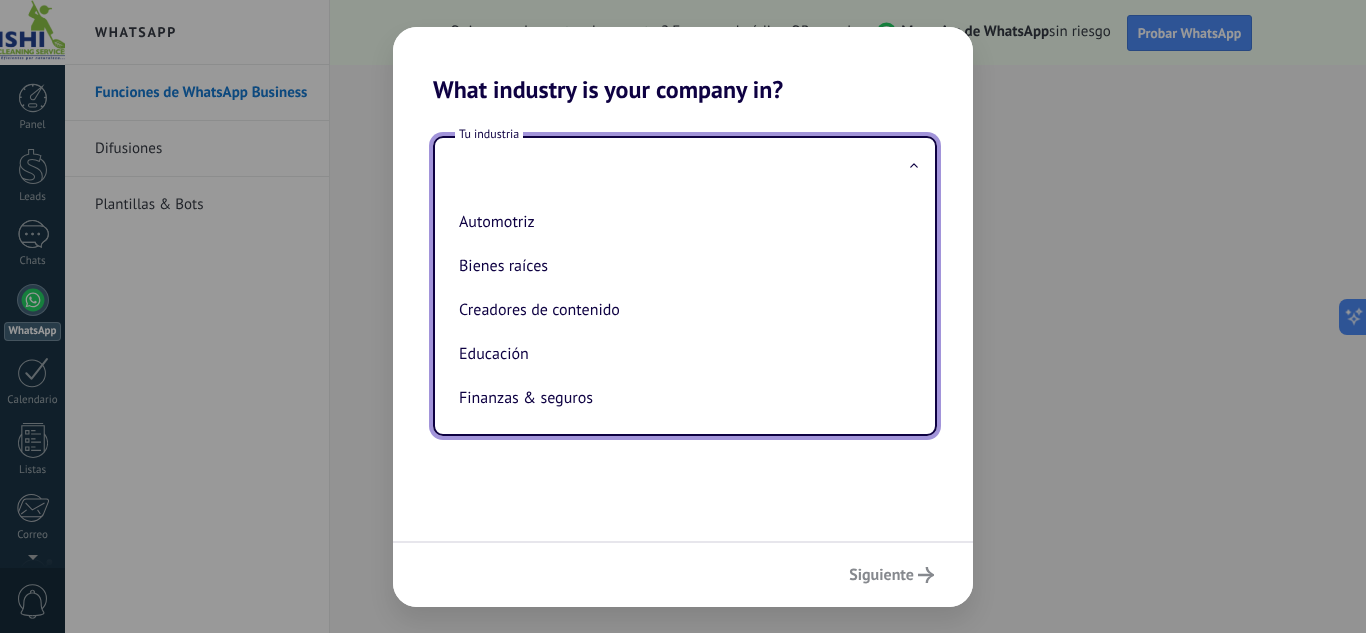 click on "Siguiente" at bounding box center (683, 574) 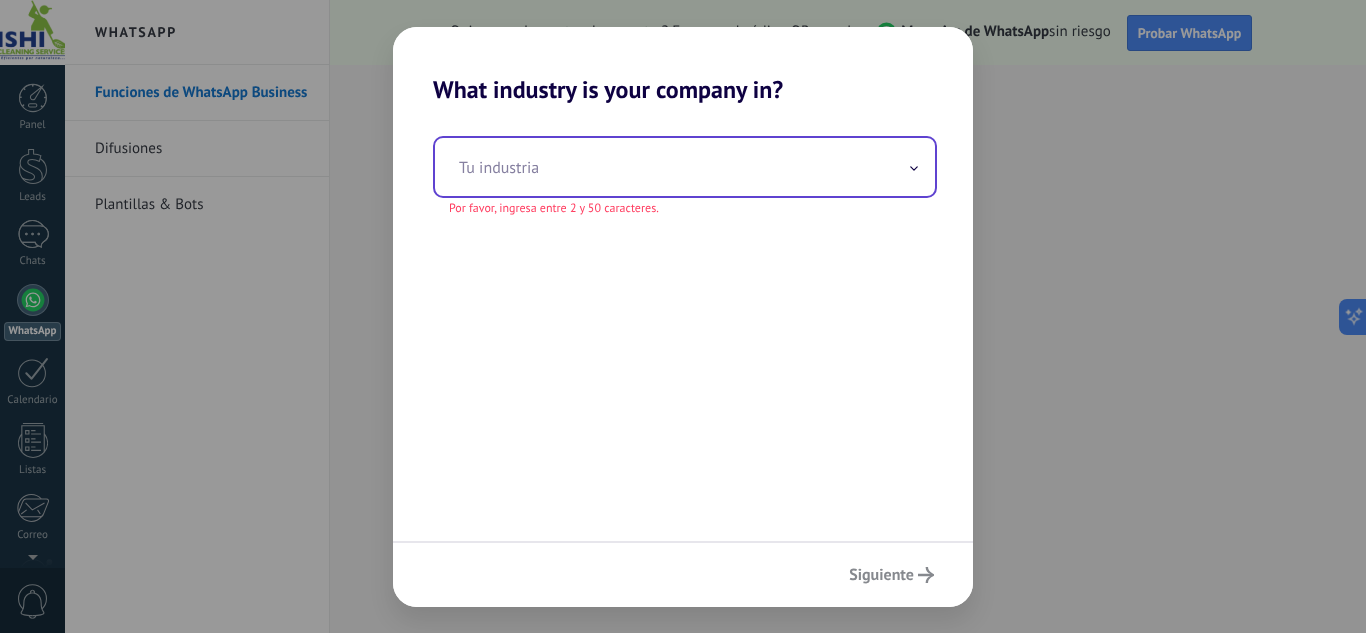 click at bounding box center [685, 167] 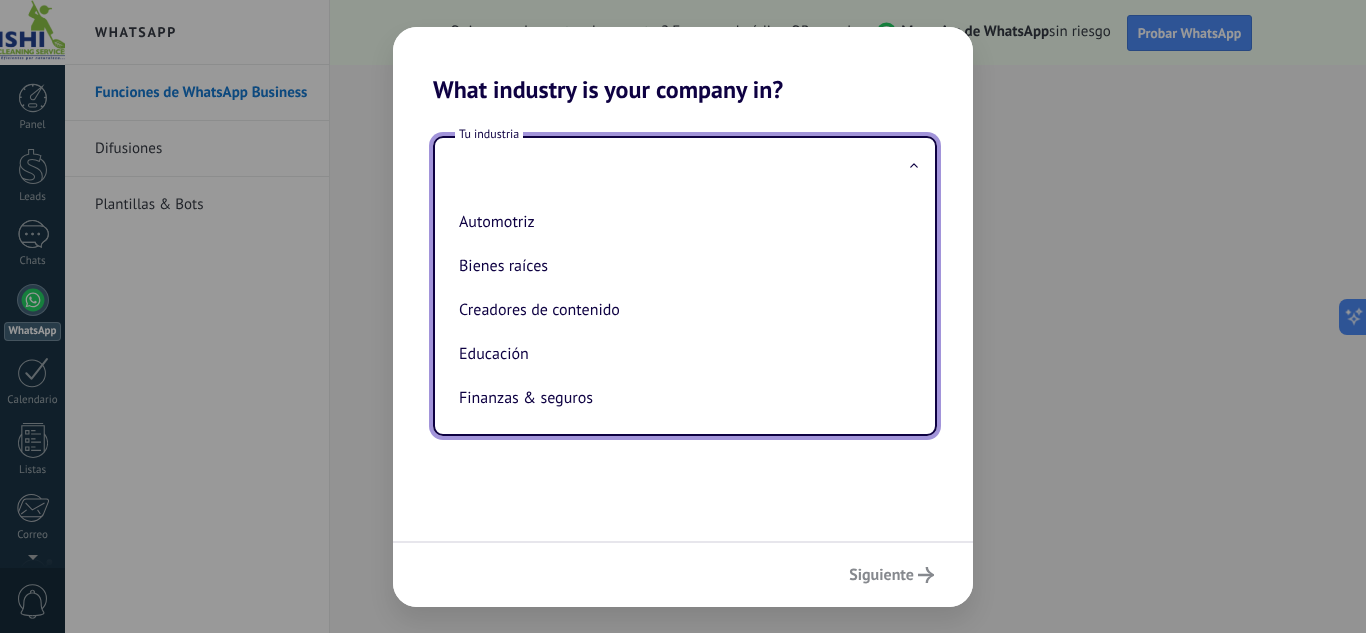 click on "Siguiente" at bounding box center (683, 574) 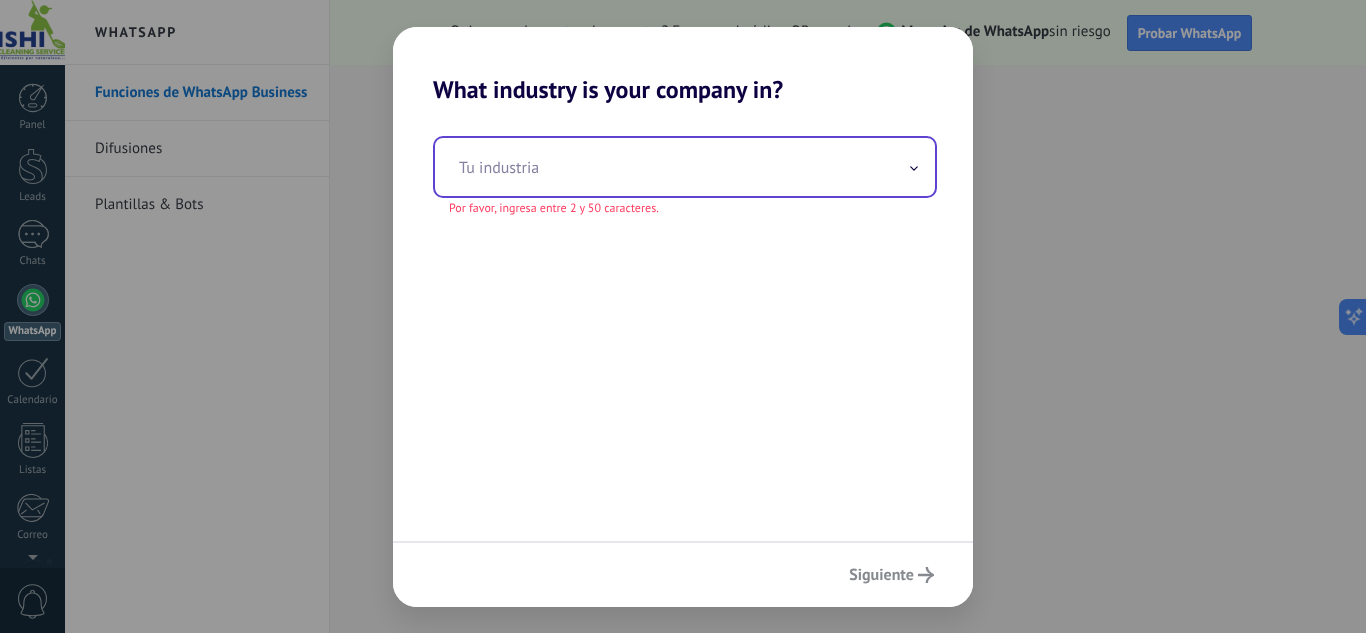 click at bounding box center [685, 167] 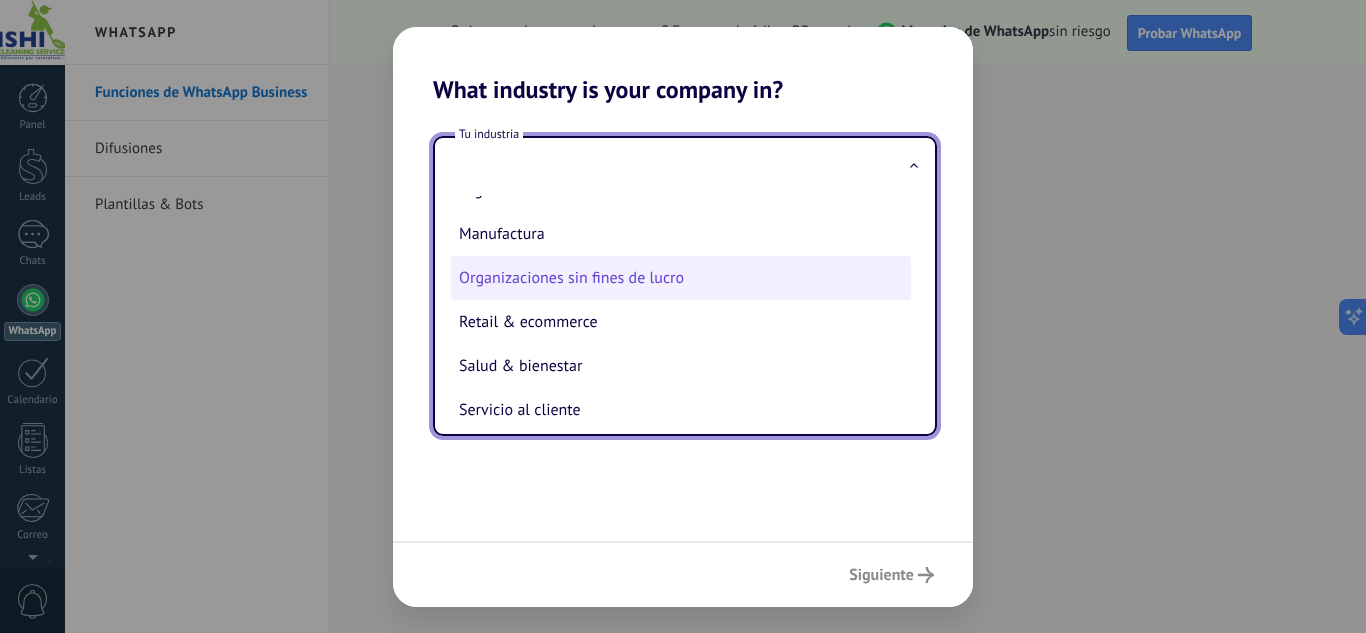 scroll, scrollTop: 330, scrollLeft: 0, axis: vertical 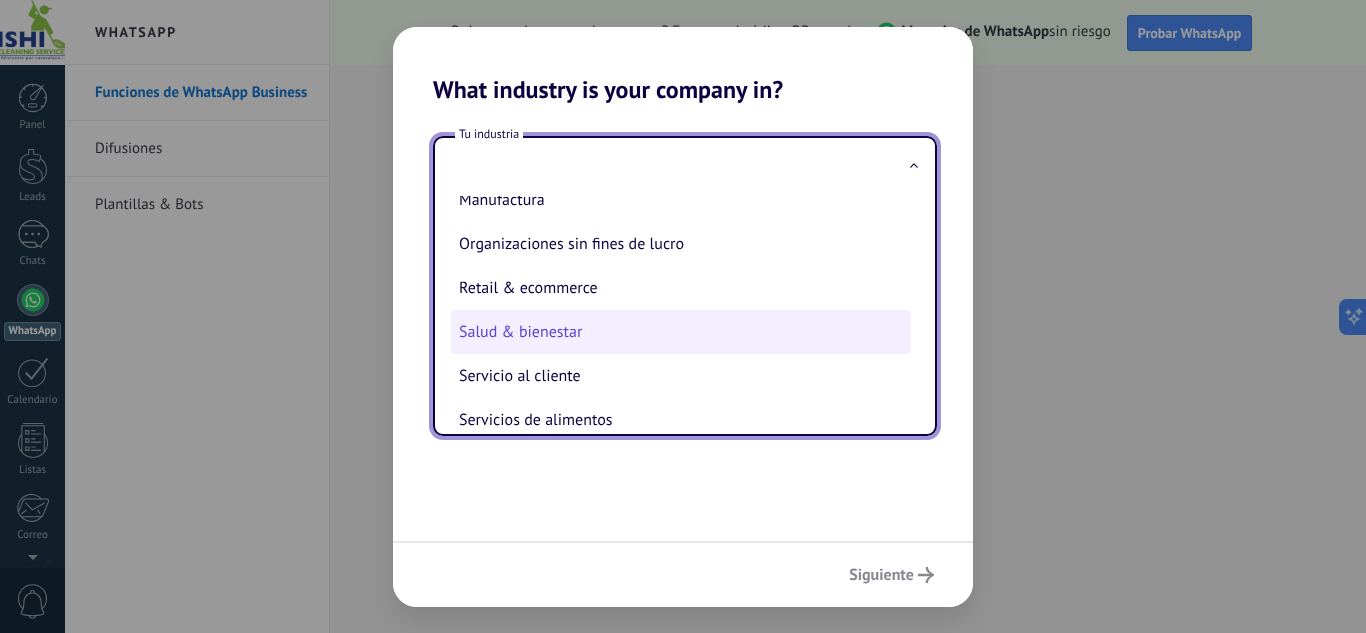 click on "Salud & bienestar" at bounding box center [681, 332] 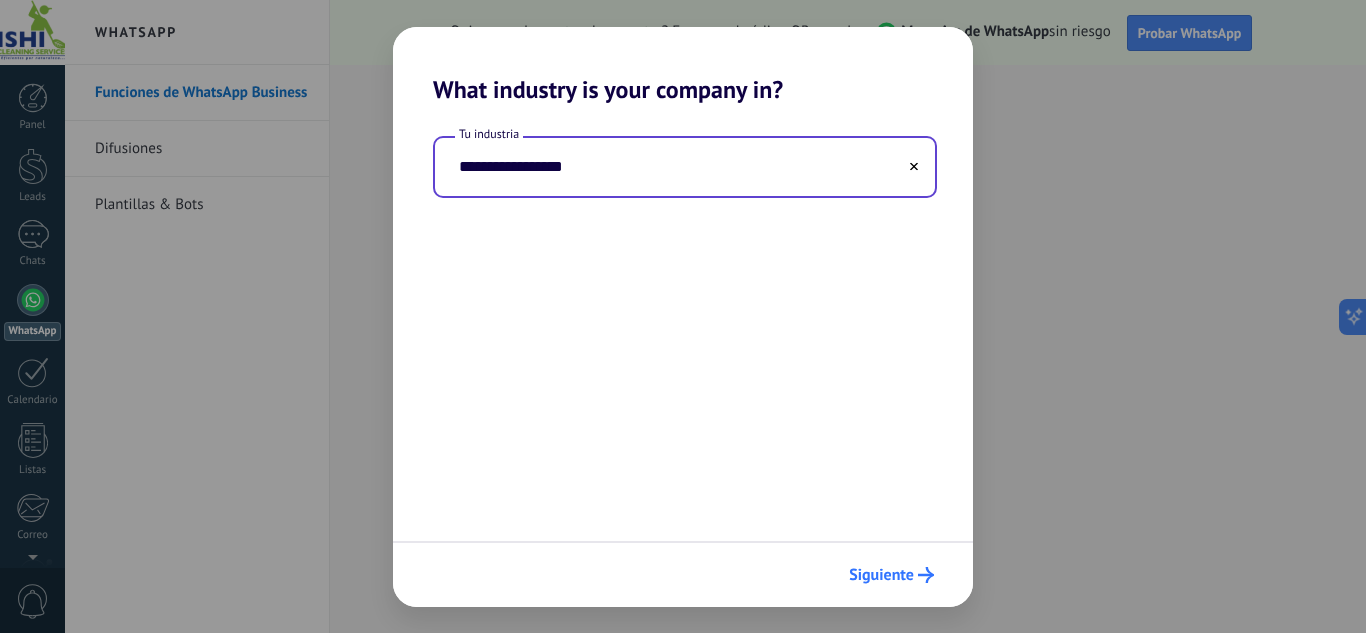 click on "Siguiente" at bounding box center [881, 575] 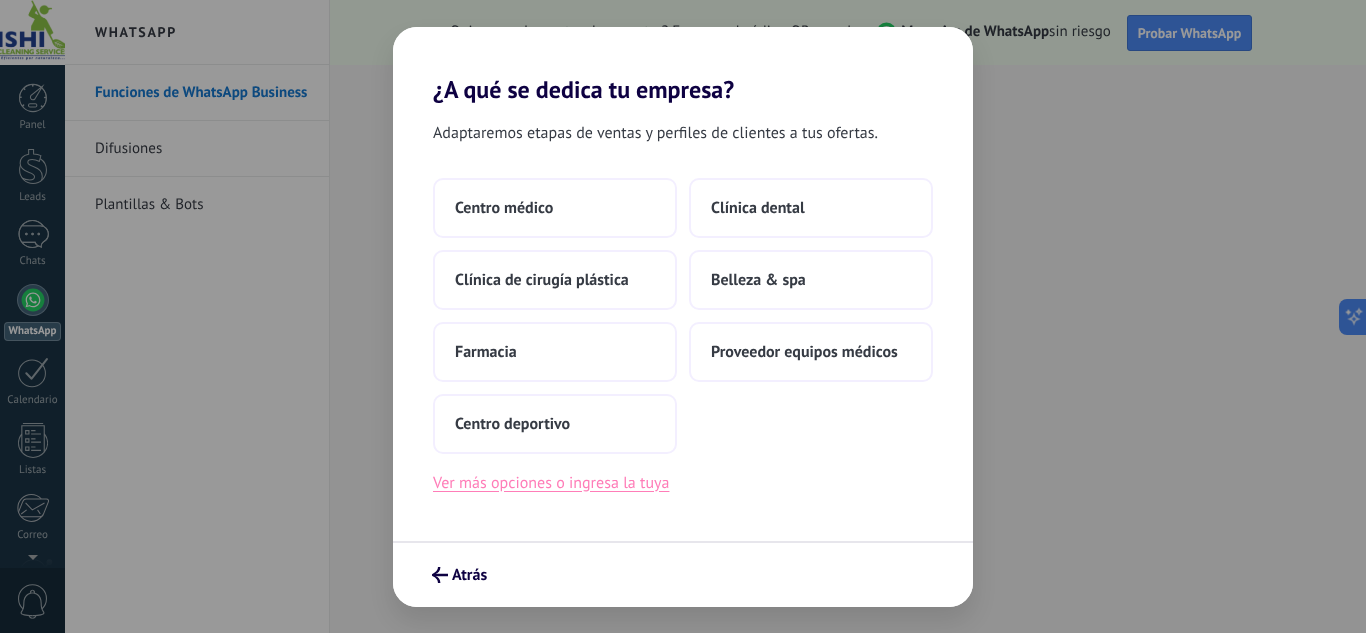 click on "Ver más opciones o ingresa la tuya" at bounding box center [551, 483] 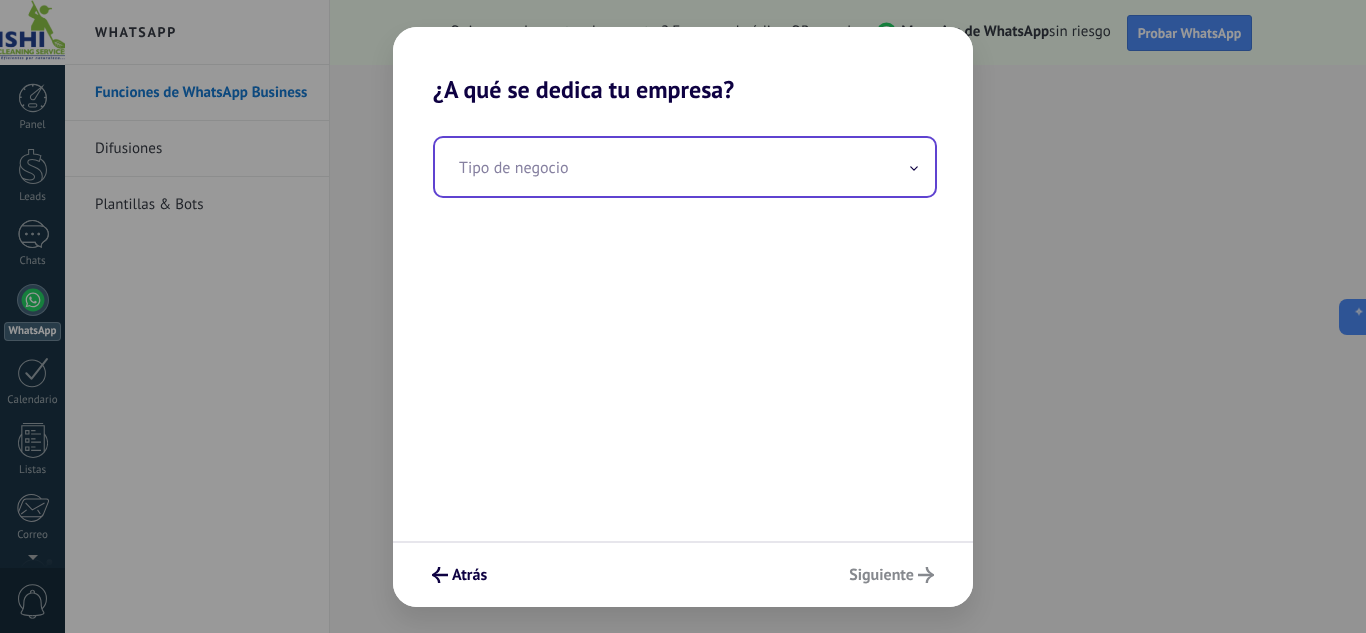 click at bounding box center (685, 167) 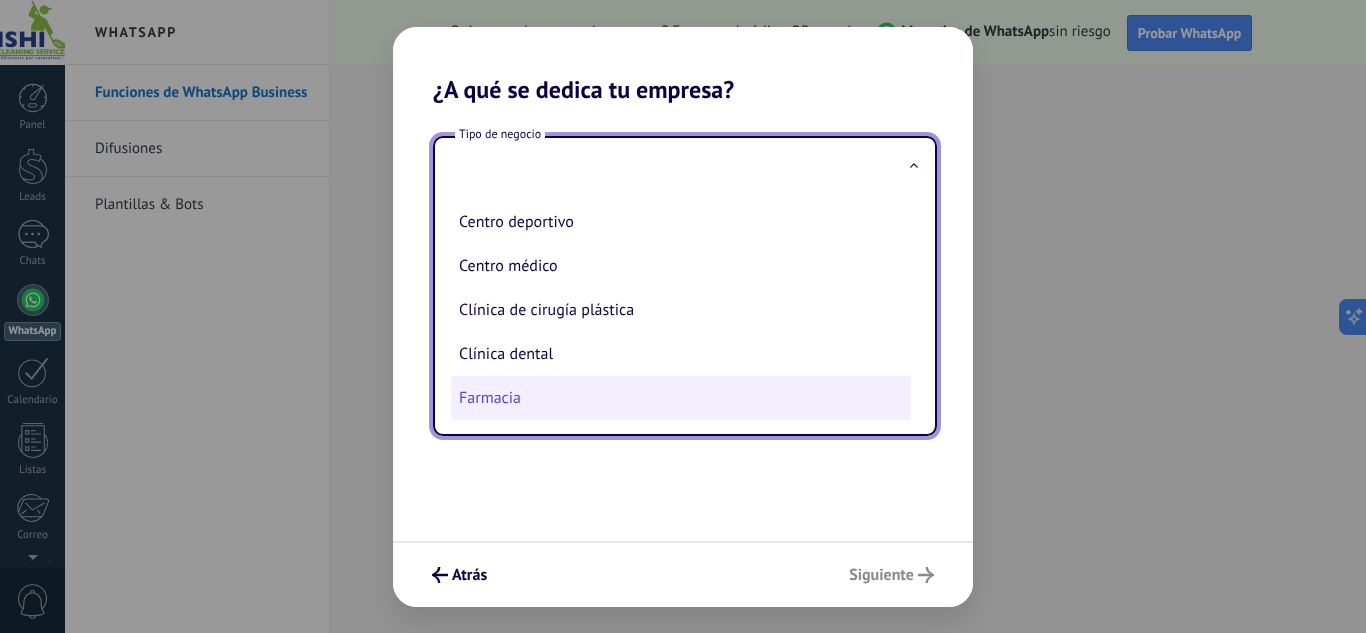 scroll, scrollTop: 0, scrollLeft: 0, axis: both 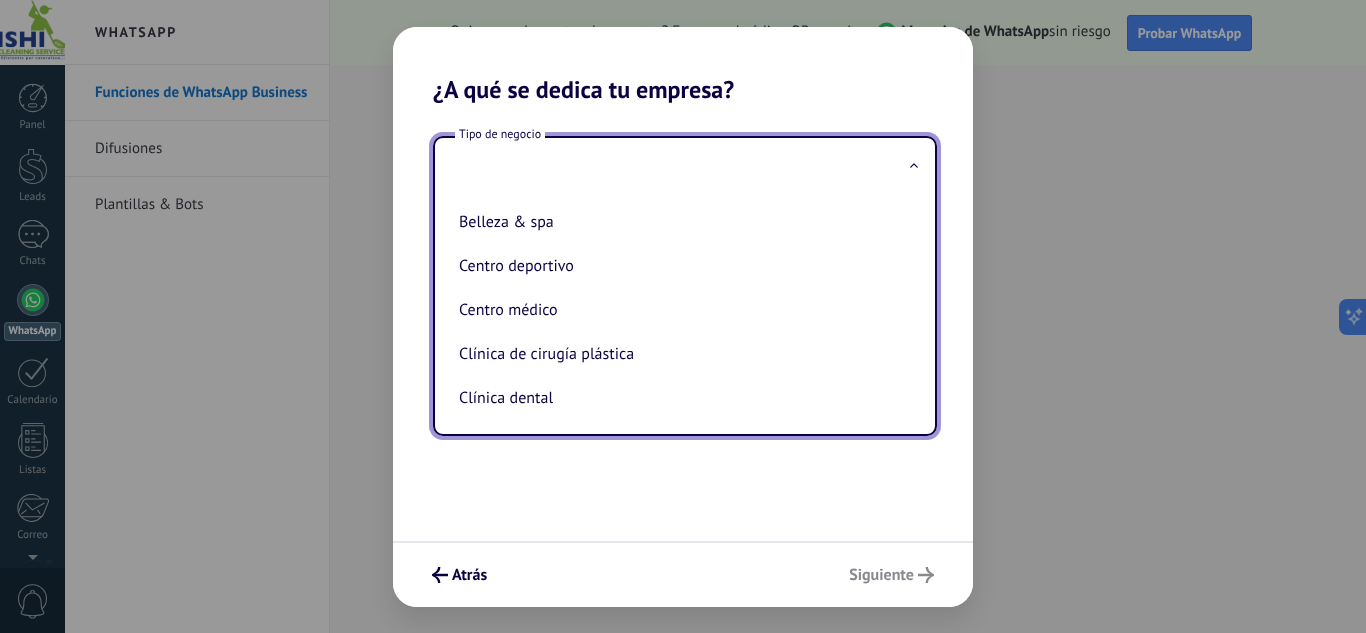 click on "¿A qué se dedica tu empresa? Tipo de negocio Belleza & spa Centro deportivo Centro médico Clínica de cirugía plástica Clínica dental Farmacia Proveedor equipos médicos Atrás Siguiente" at bounding box center [683, 316] 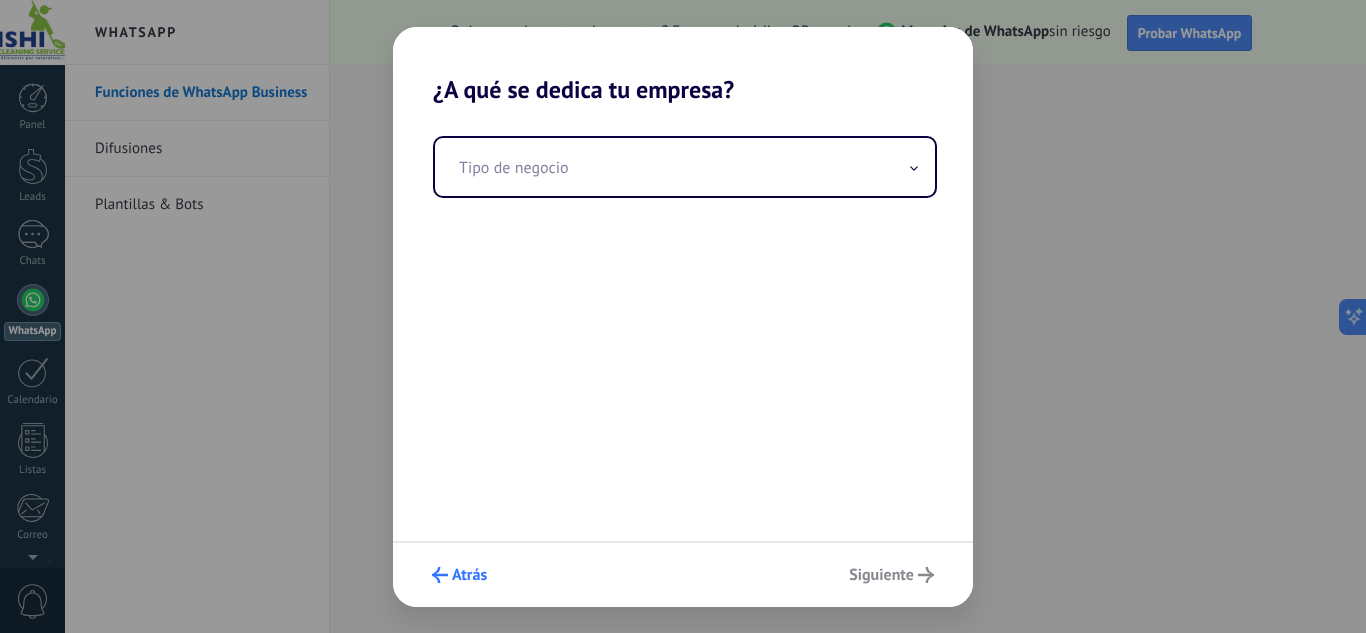 click at bounding box center (440, 575) 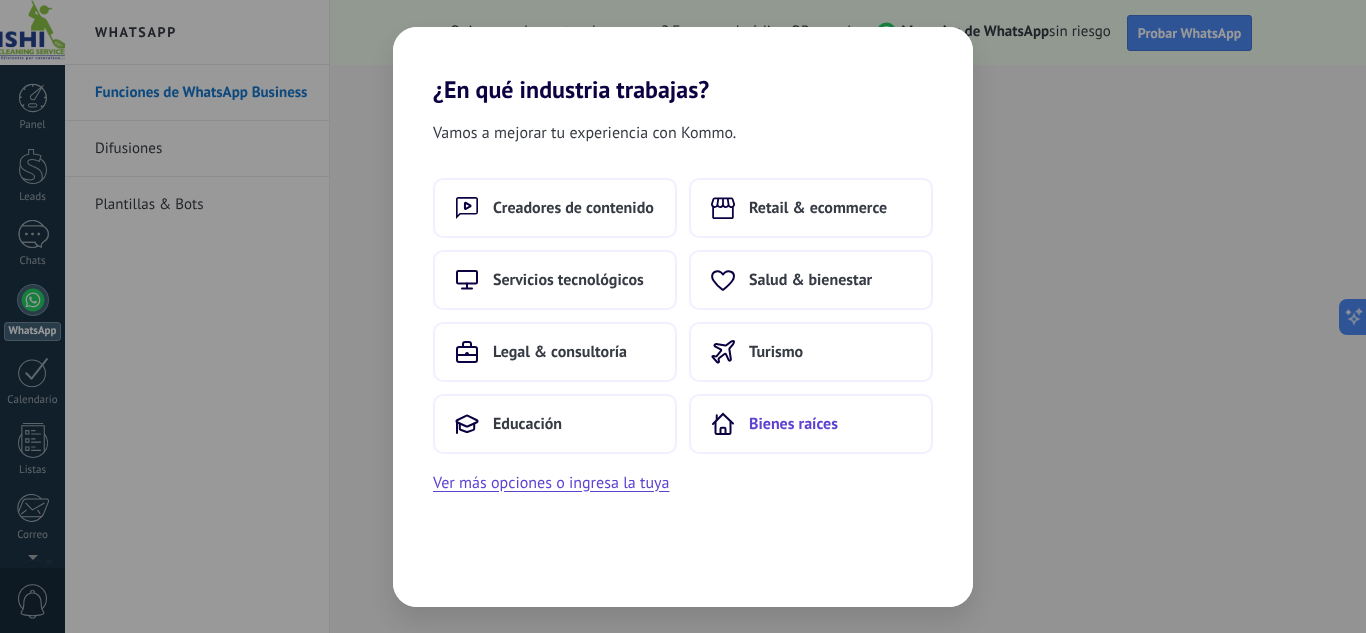click on "Bienes raíces" at bounding box center (573, 208) 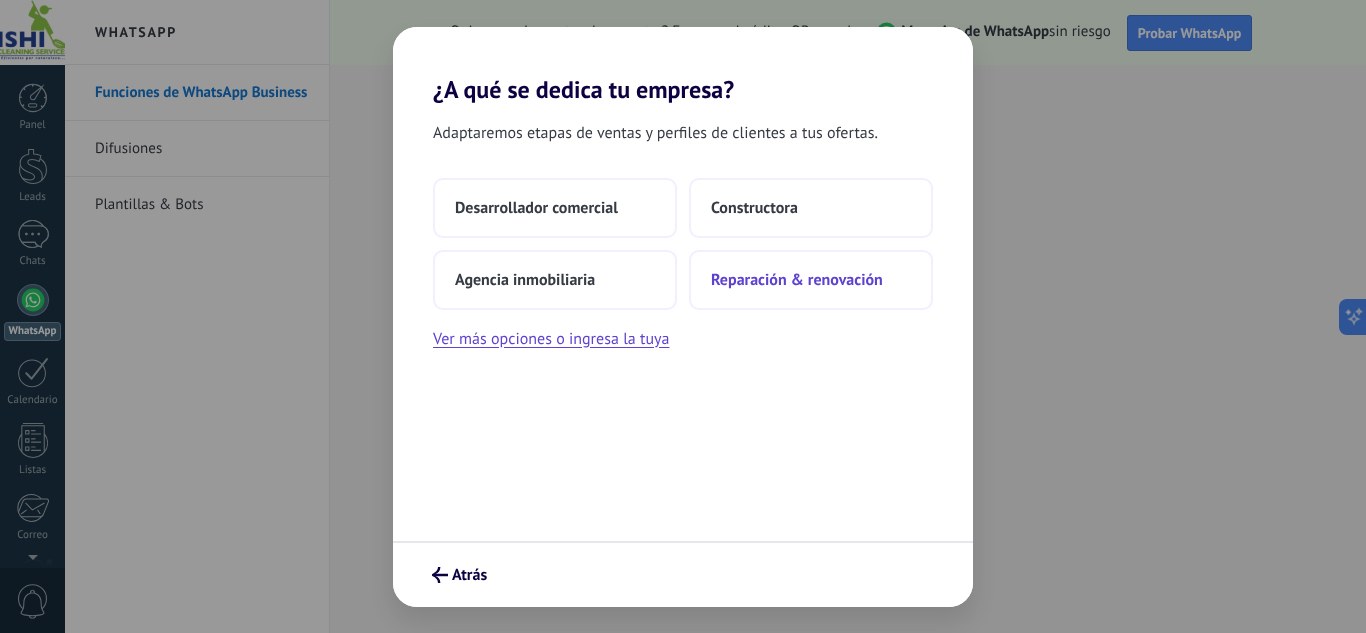 click on "Reparación & renovación" at bounding box center (536, 208) 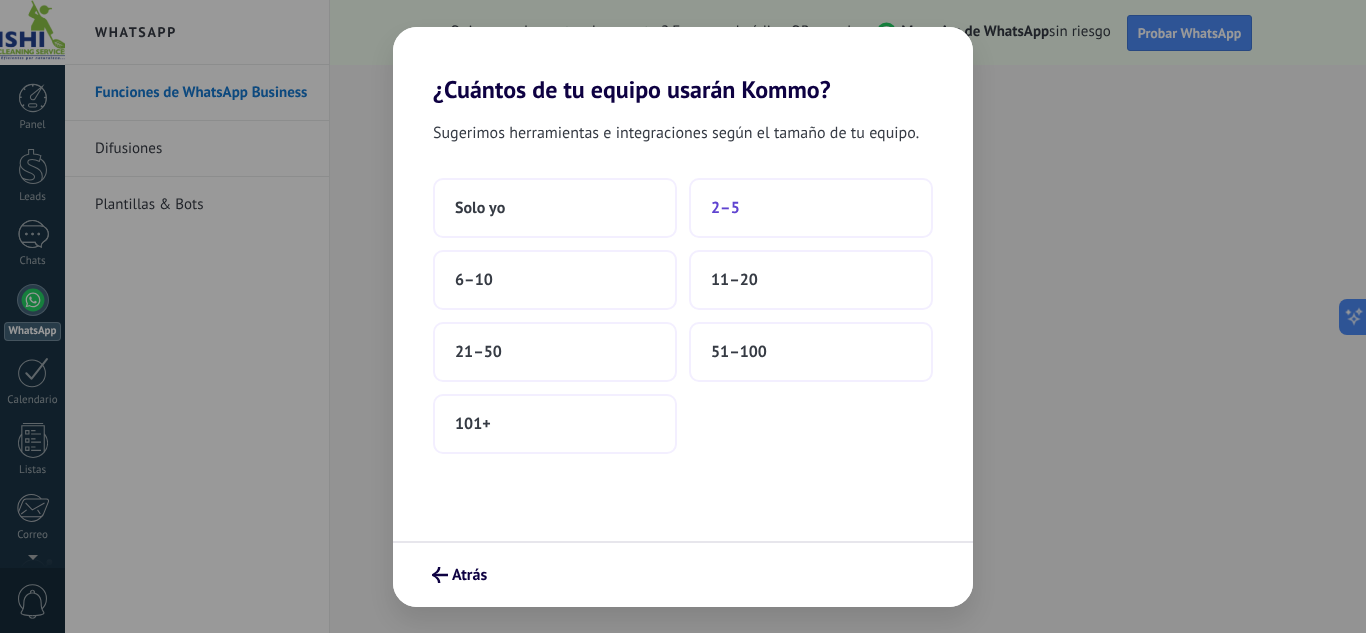 click on "2–5" at bounding box center (811, 208) 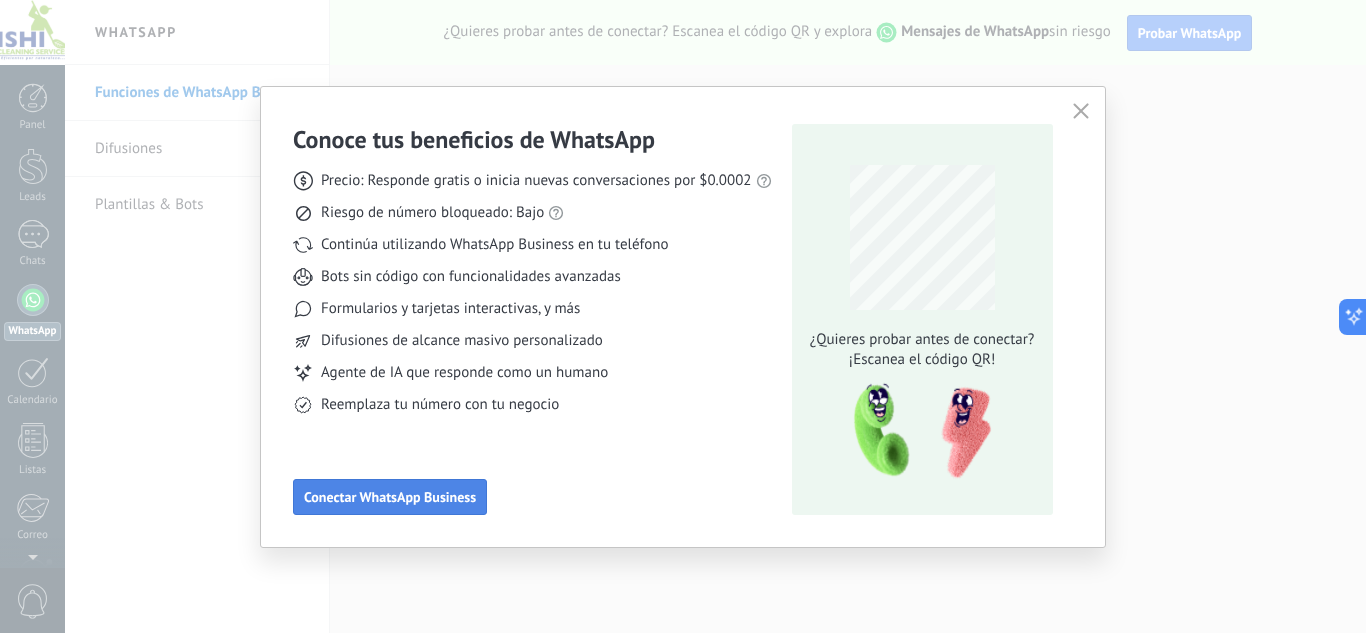 click on "Conectar WhatsApp Business" at bounding box center [390, 497] 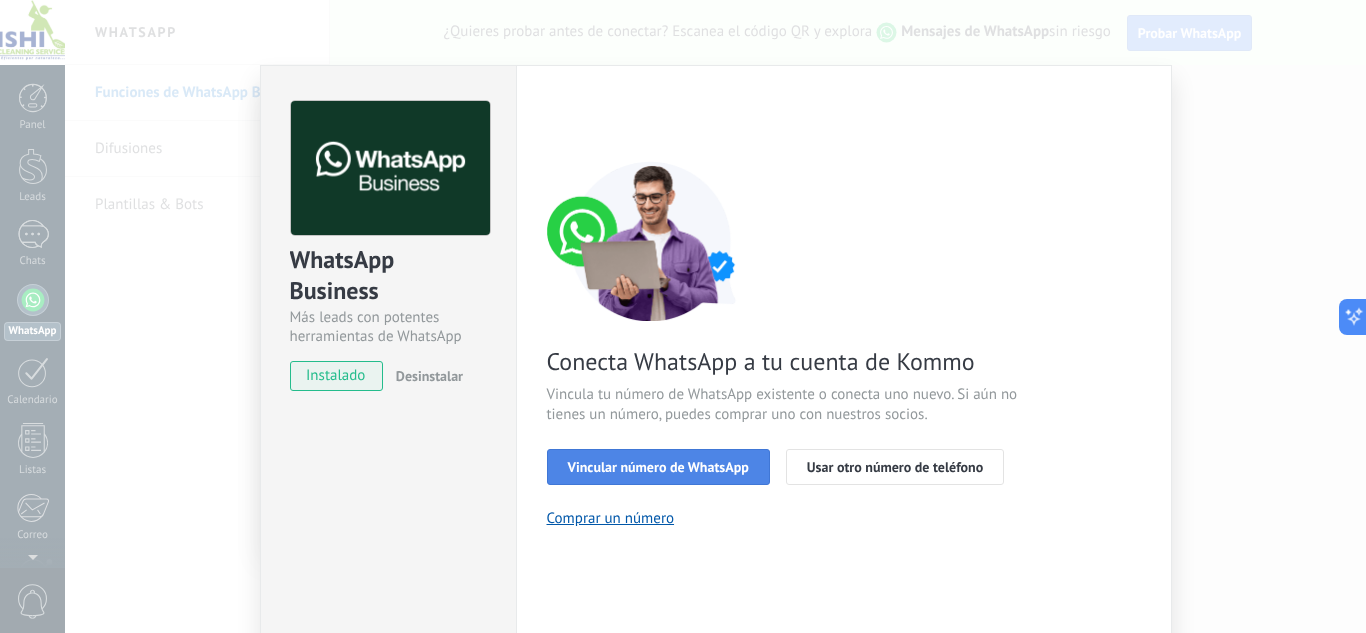 click on "Vincular número de WhatsApp" at bounding box center (658, 467) 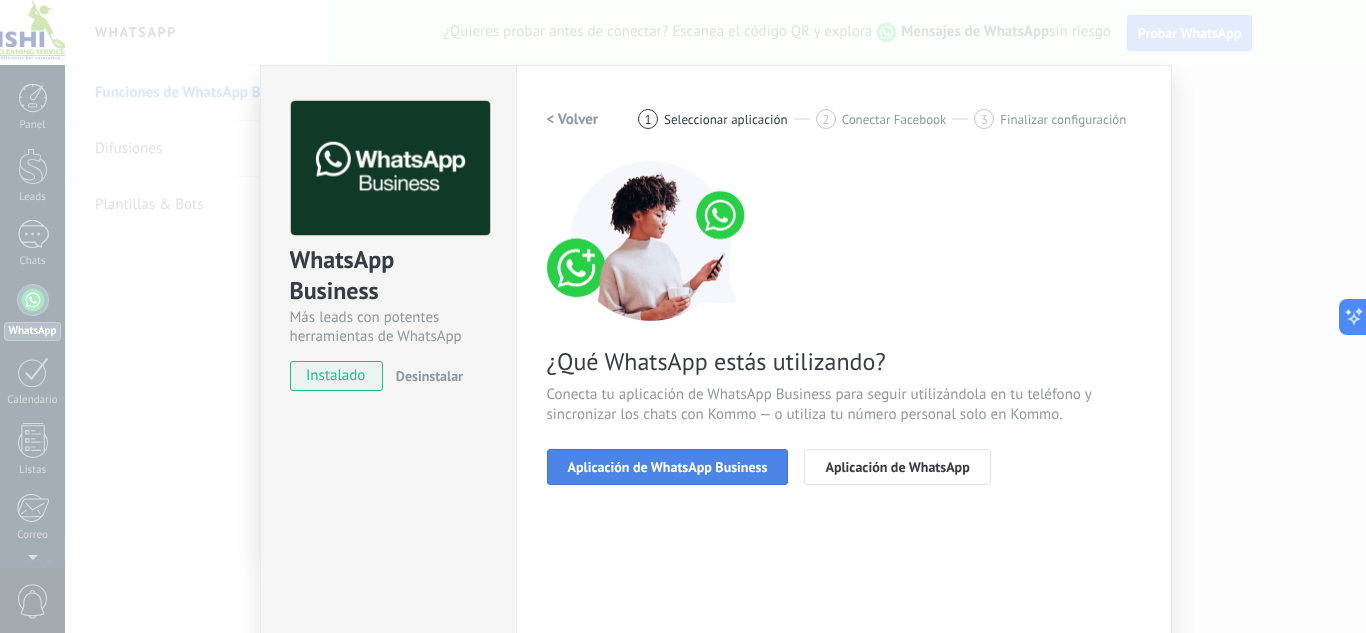 click on "Aplicación de WhatsApp Business" at bounding box center [668, 467] 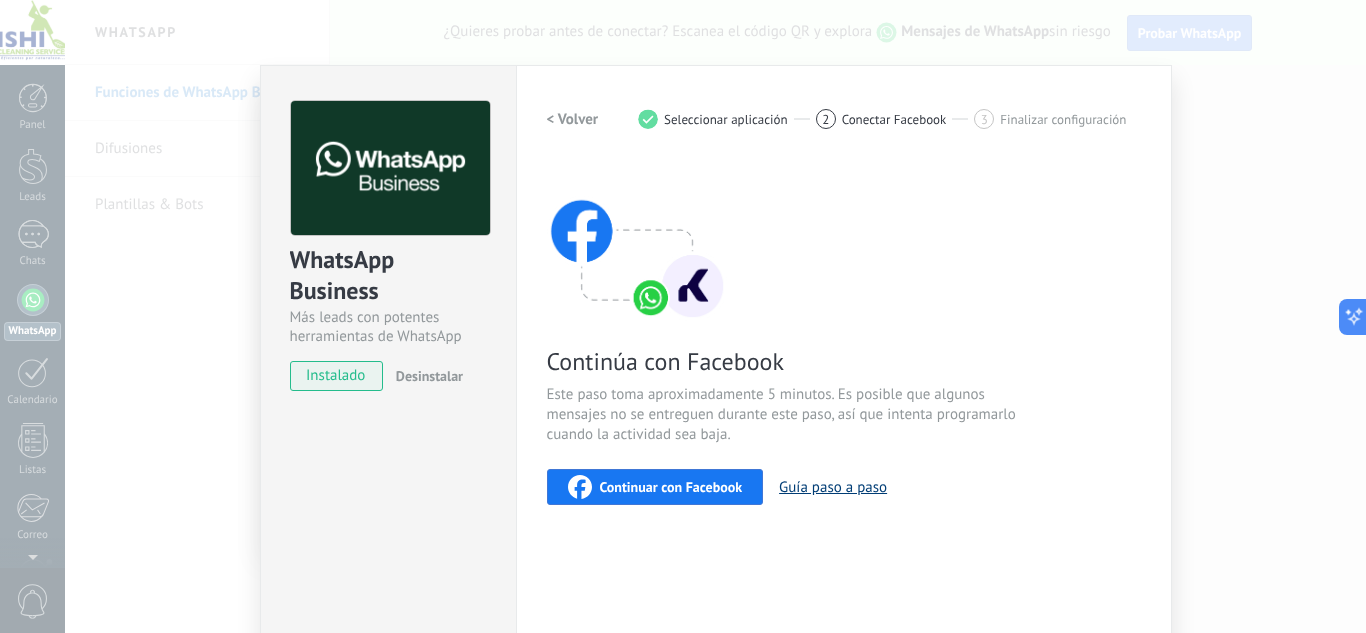 click on "Guía paso a paso" at bounding box center (833, 487) 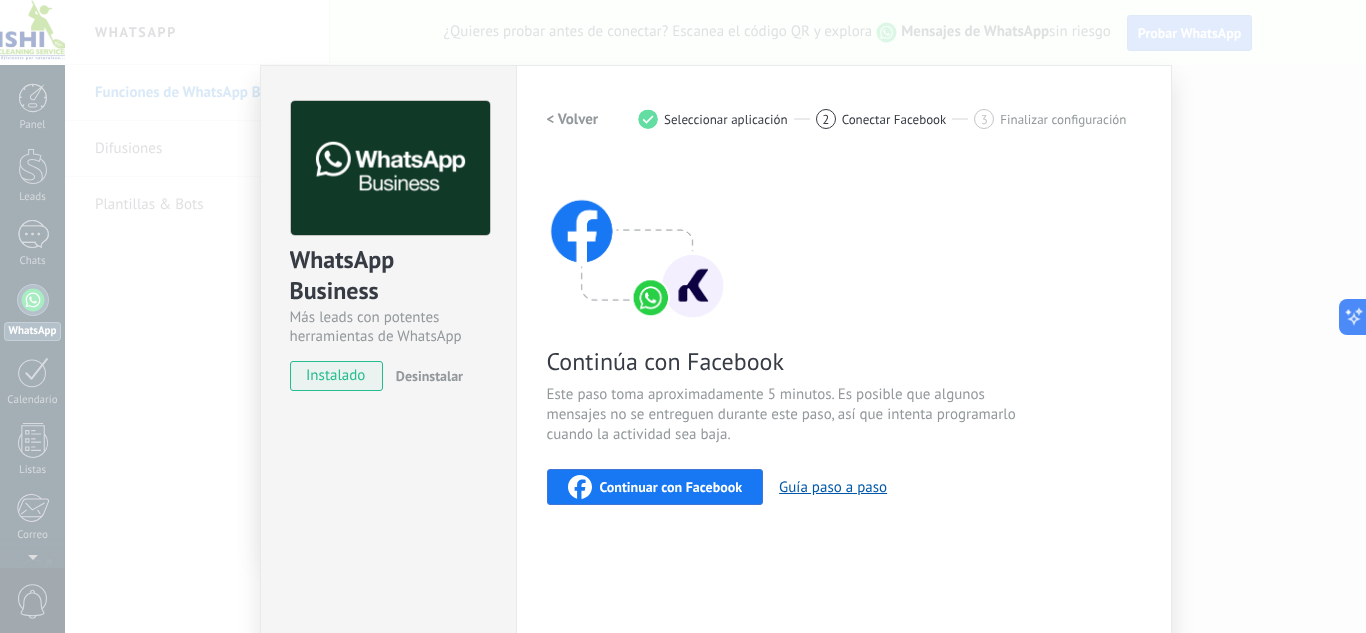 click on "WhatsApp Business Más leads con potentes herramientas de WhatsApp instalado Desinstalar ¿Quieres probar la integración primero?   Escanea el código QR   para ver cómo funciona. Configuraciones Autorizaciones This tab logs the users who have granted integration access to this account. If you want to to remove a user's ability to send requests to the account on behalf of this integration, you can revoke access. If access is revoked from all users, the integration will stop working. This app is installed, but no one has given it access yet. WhatsApp Cloud API más _:   Guardar   Volver 1 Seleccionar aplicación 2 Conectar Facebook   3 Finalizar configuración Continúa con Facebook Este paso toma aproximadamente 5 minutos. Es posible que algunos mensajes no se entreguen durante este paso, así que intenta programarlo cuando la actividad sea baja. Continuar con Facebook Guía paso a paso ¿Necesitas ayuda?" at bounding box center [715, 316] 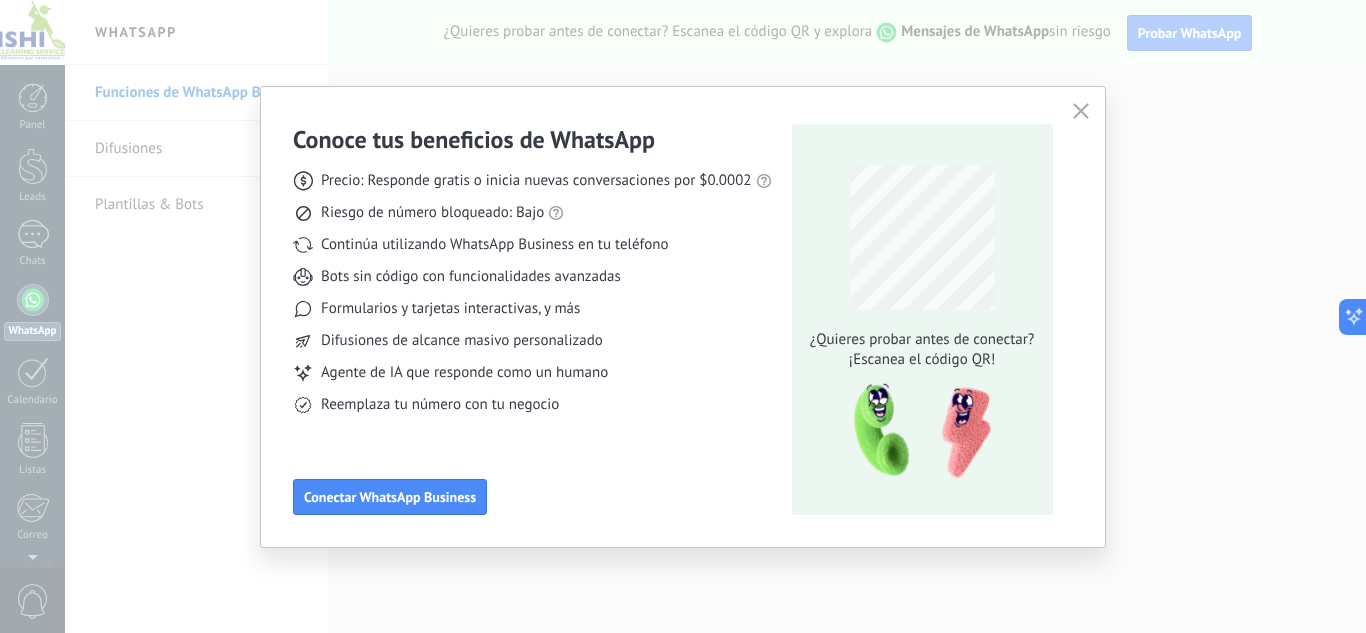 click at bounding box center (1081, 111) 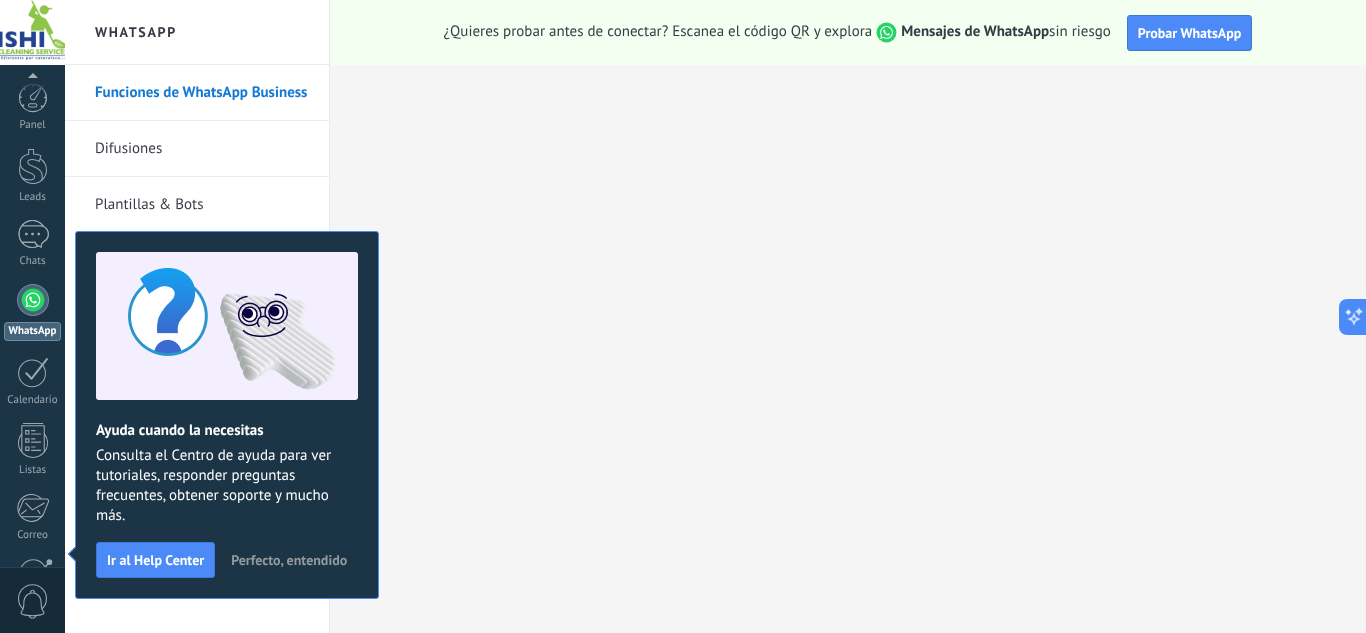 scroll, scrollTop: 199, scrollLeft: 0, axis: vertical 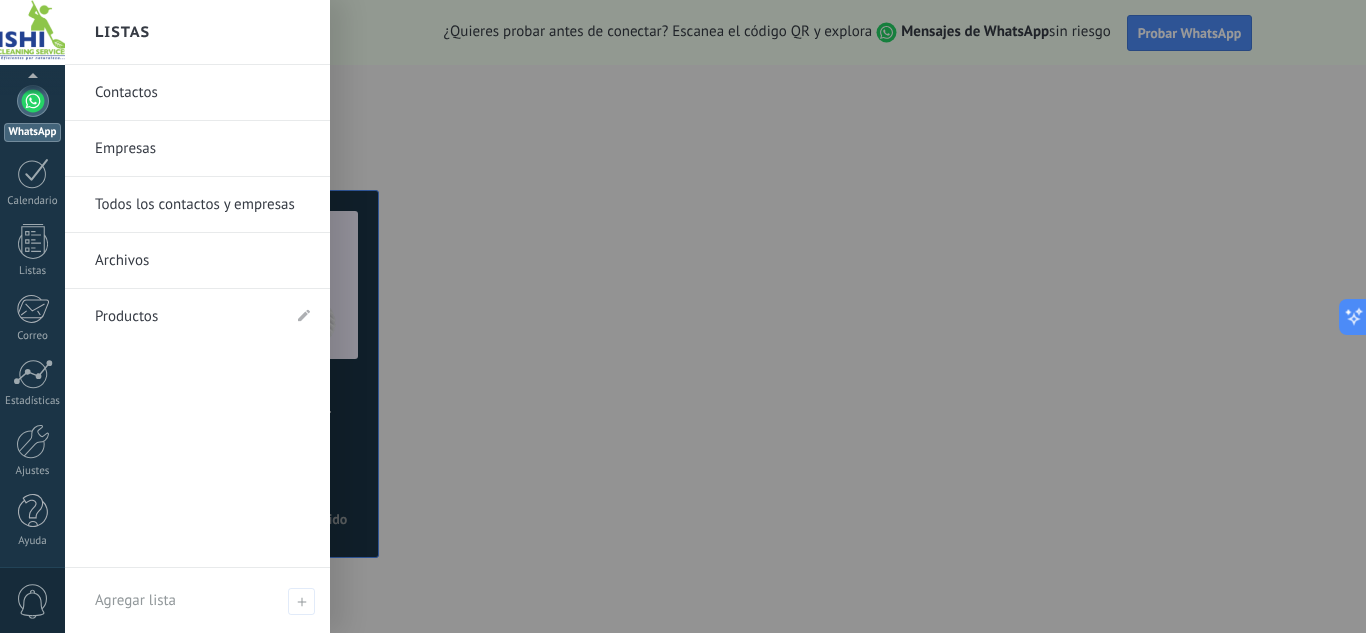 click on "Contactos" at bounding box center (202, 93) 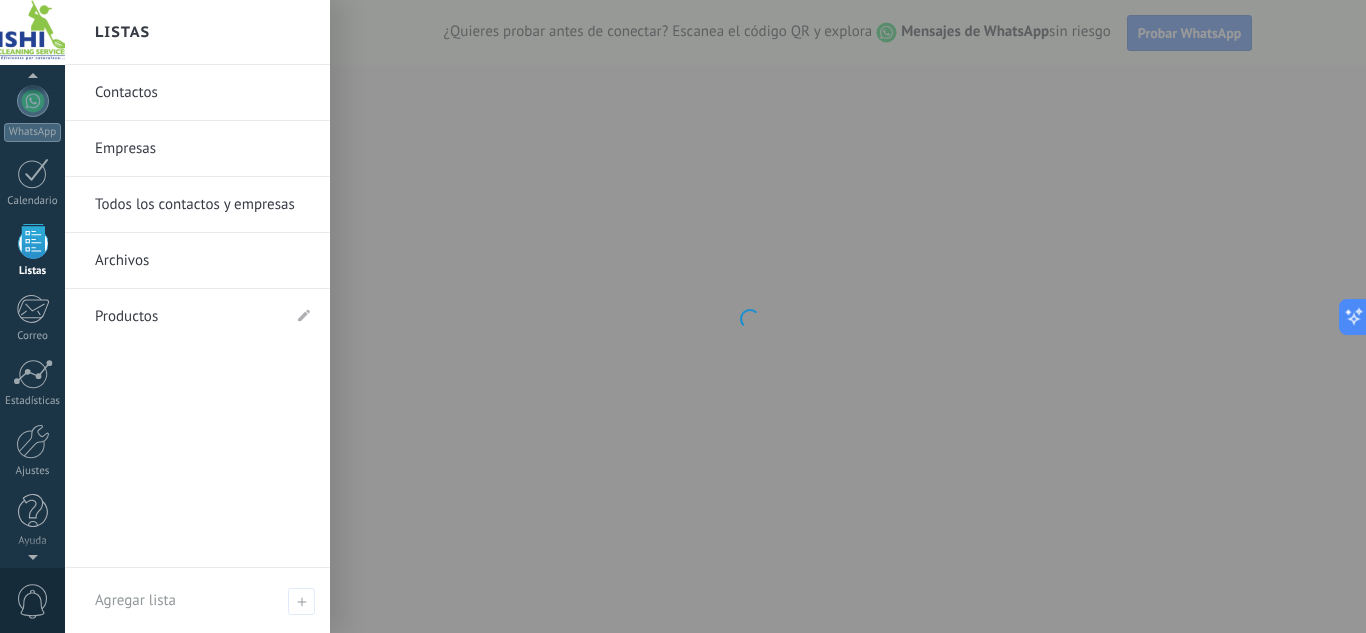 scroll, scrollTop: 124, scrollLeft: 0, axis: vertical 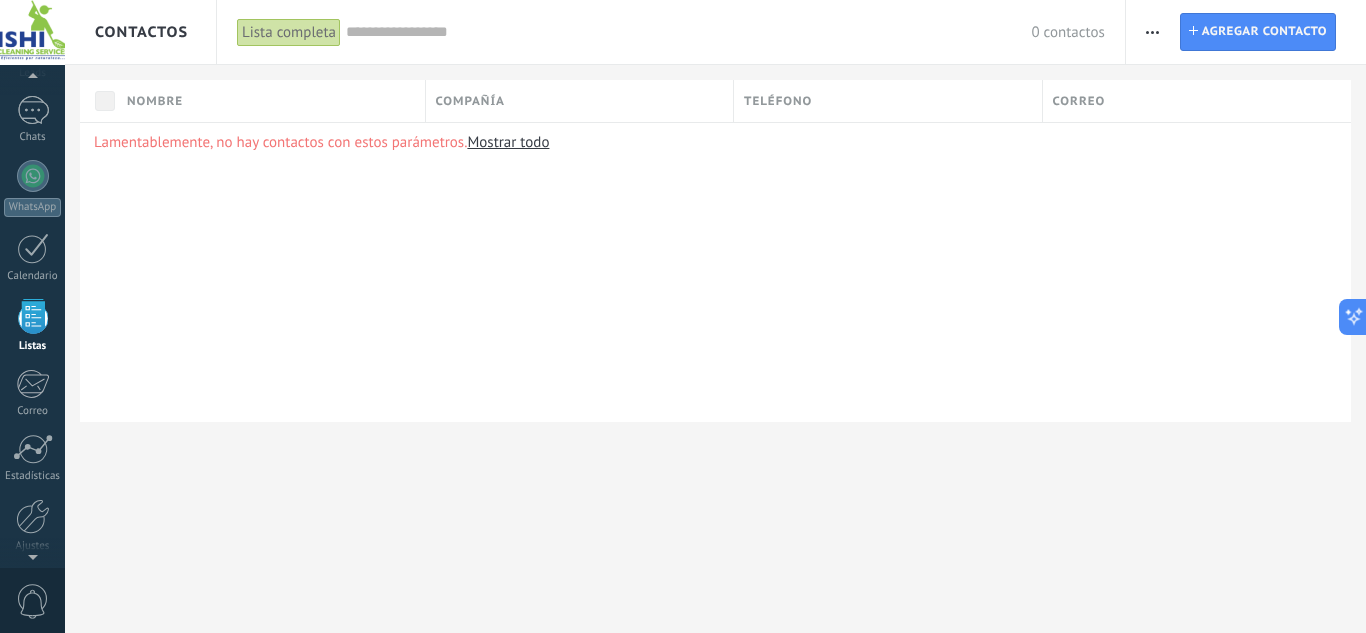 click on "Nombre" at bounding box center (271, 101) 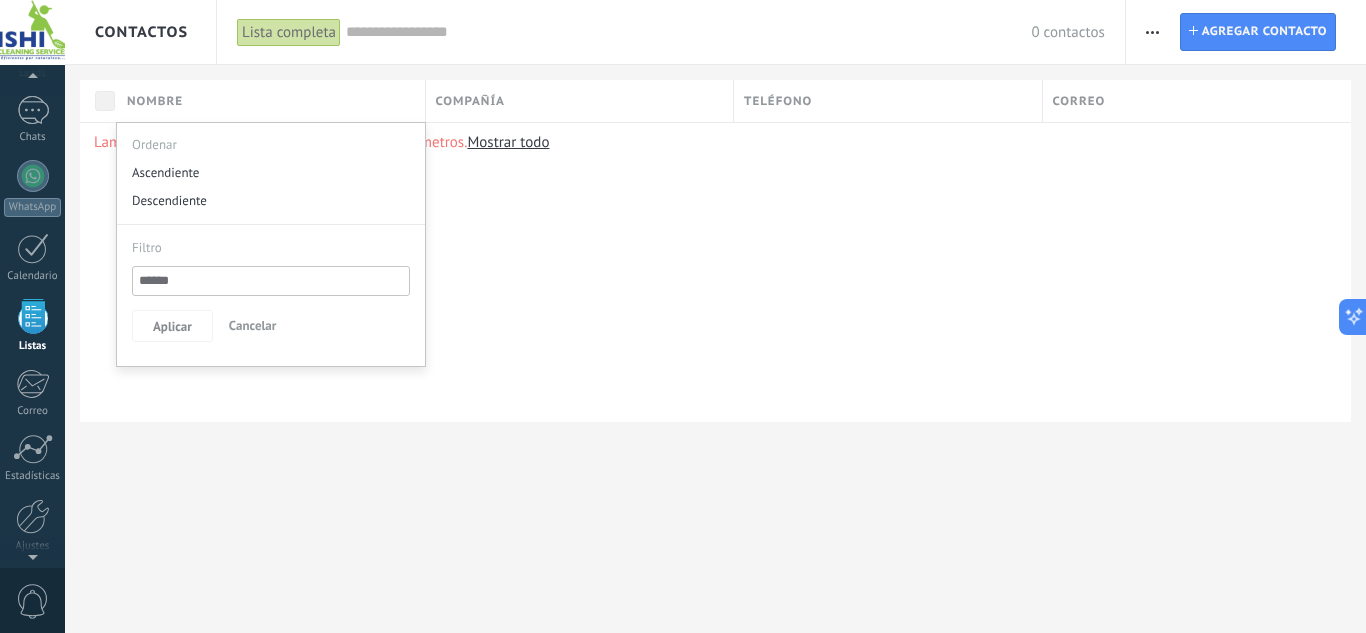 click at bounding box center [271, 281] 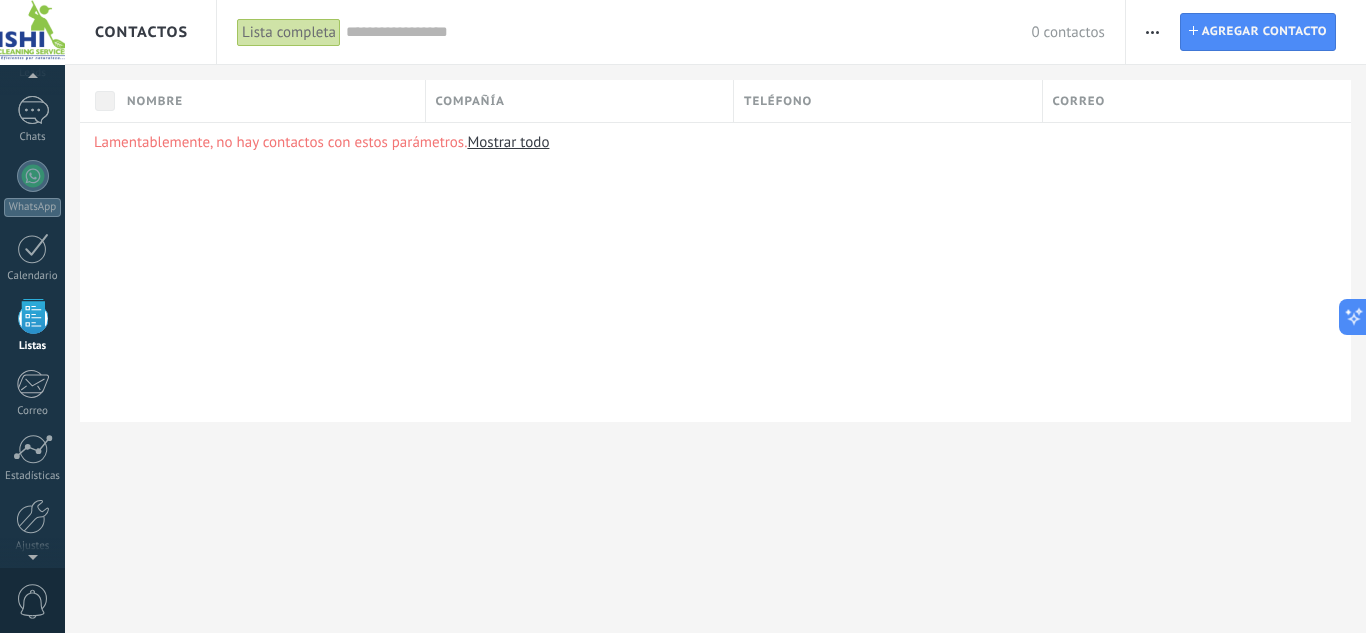 click on "Compañía" at bounding box center [470, 101] 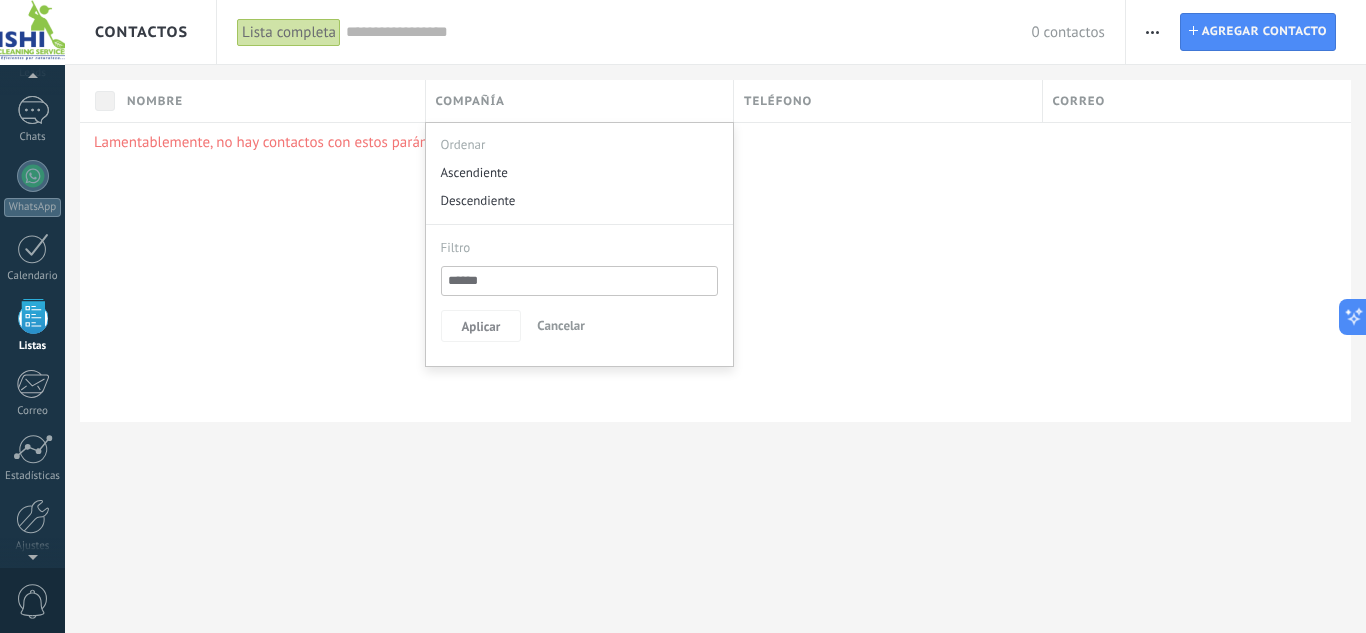 click on "Teléfono" at bounding box center (888, 101) 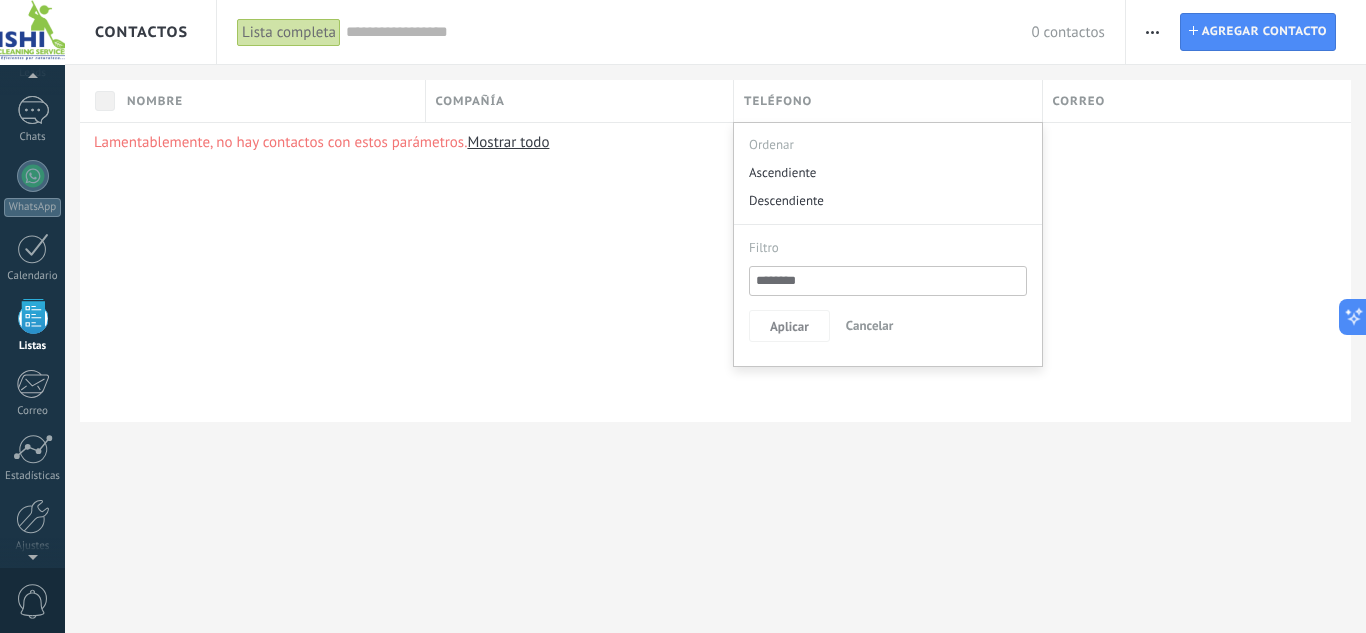 click on "Correo" at bounding box center (1079, 101) 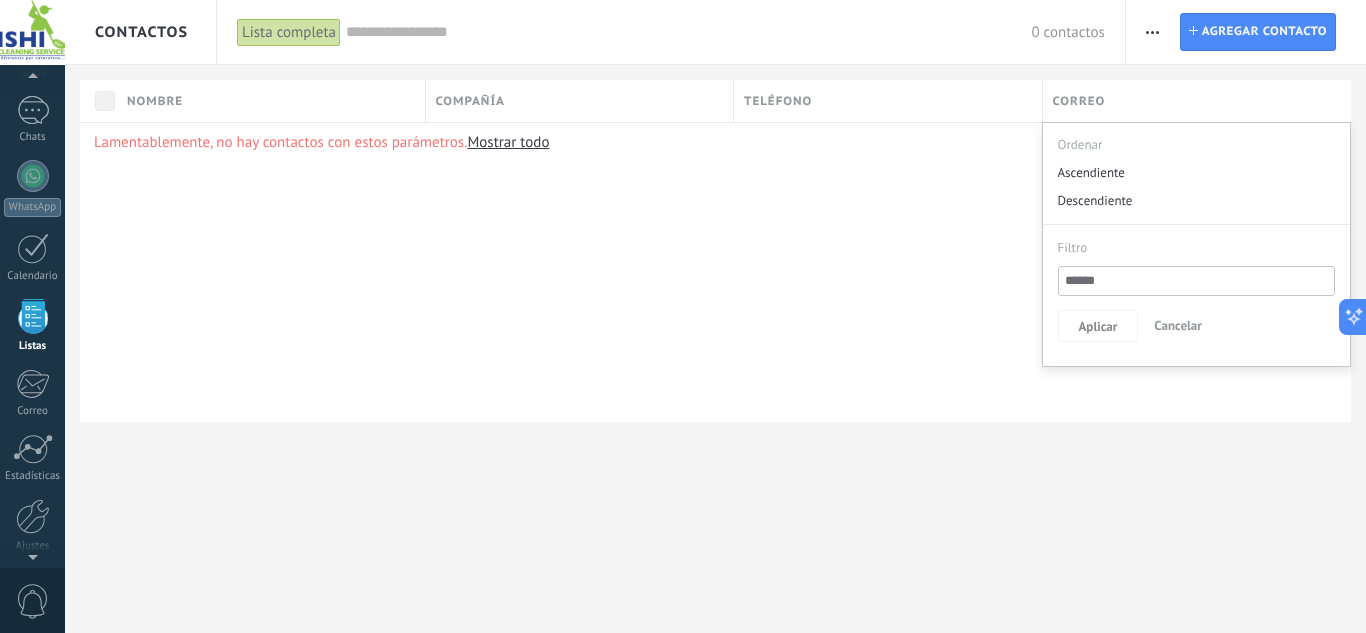 click on "Lamentablemente, no hay contactos con estos parámetros.  Mostrar todo" at bounding box center [715, 272] 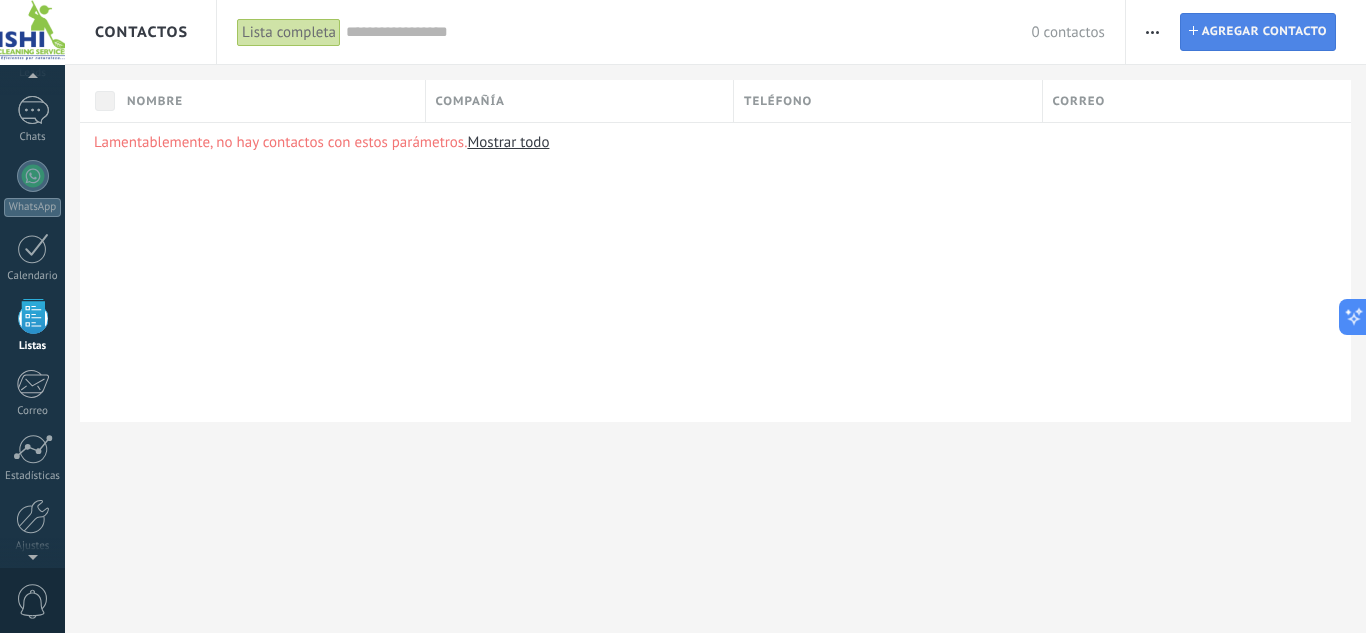 click on "Agregar contacto" at bounding box center (1264, 32) 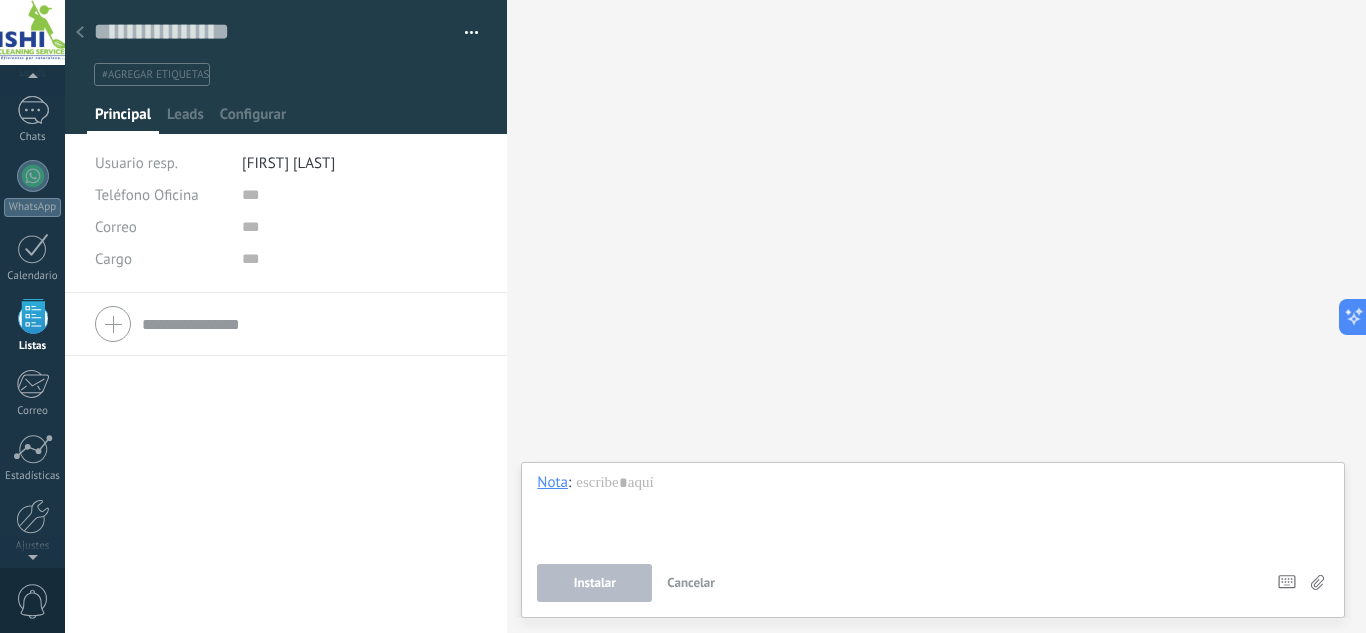 click at bounding box center (80, 32) 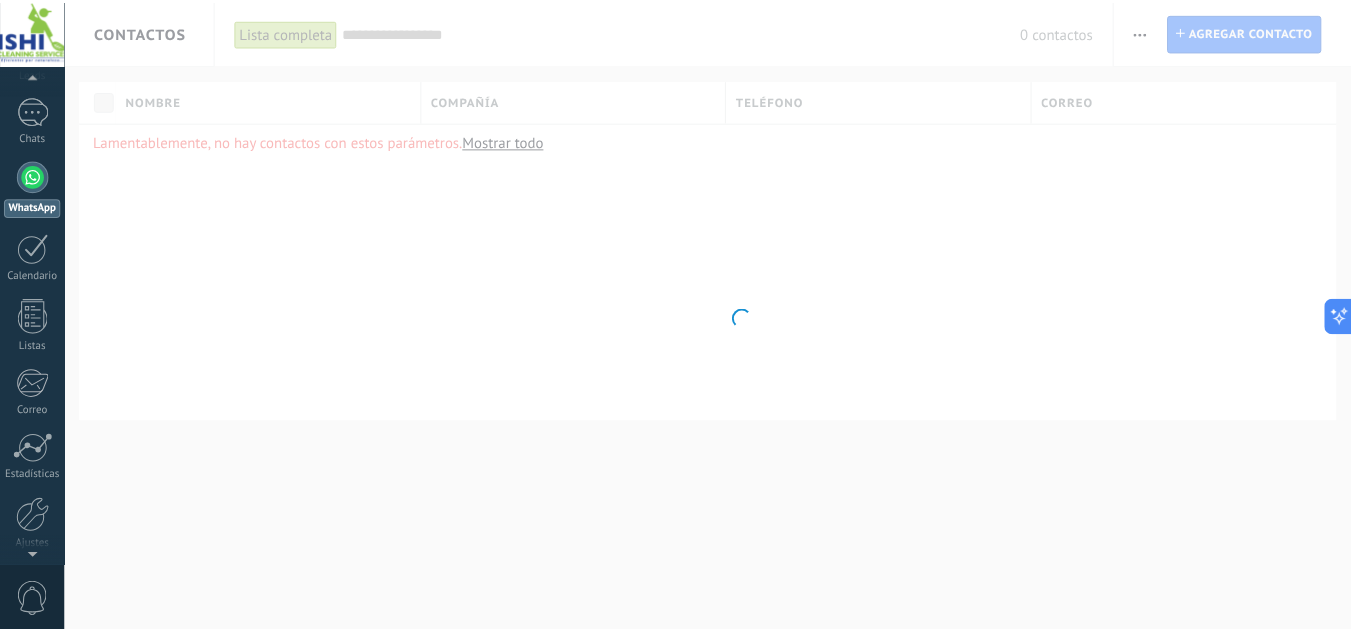 scroll, scrollTop: 0, scrollLeft: 0, axis: both 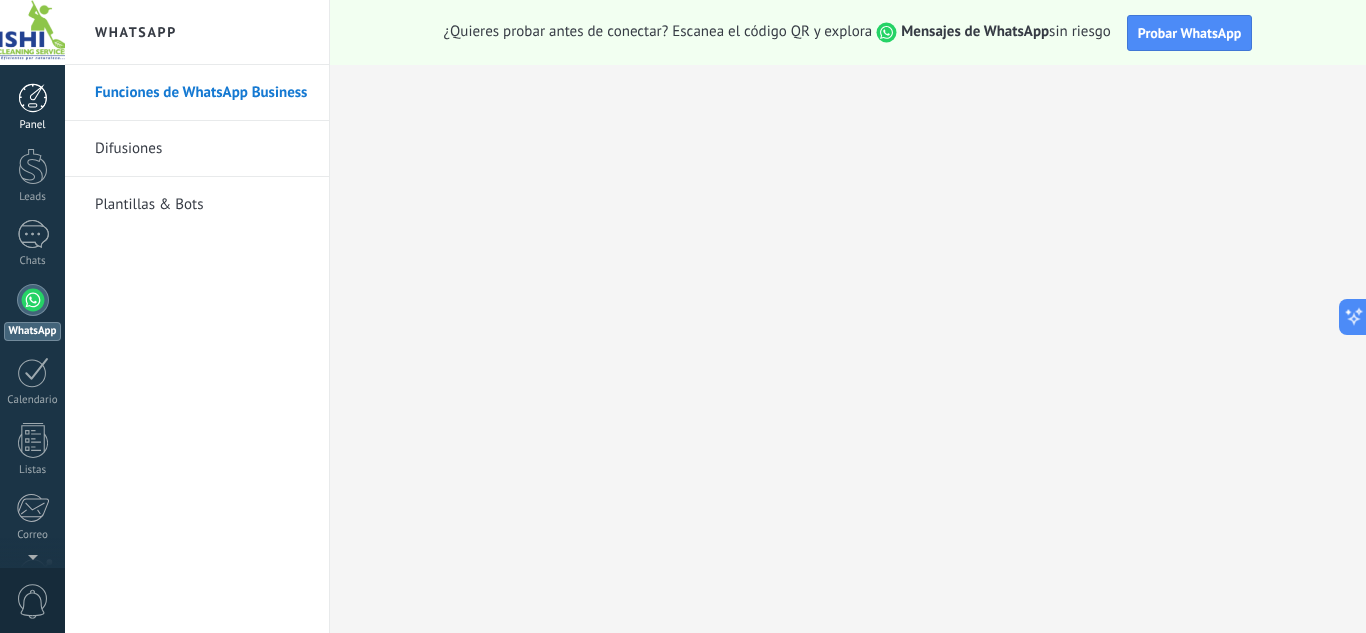 click at bounding box center (33, 98) 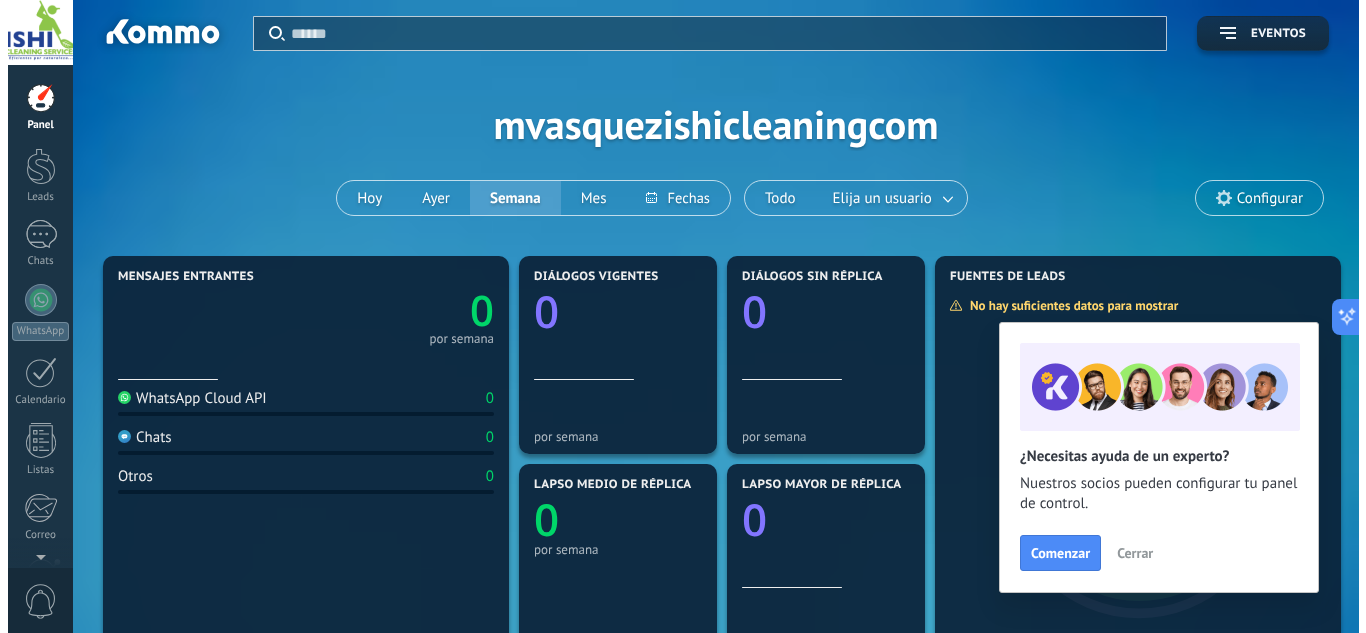 scroll, scrollTop: 0, scrollLeft: 0, axis: both 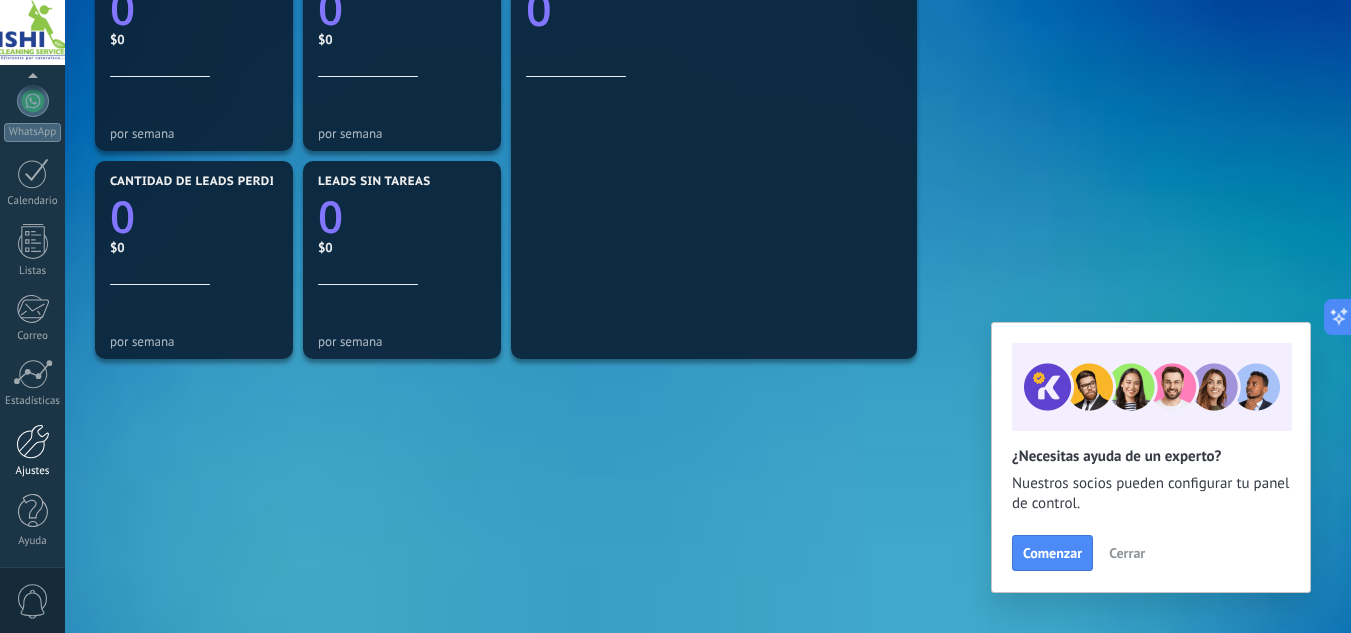 click at bounding box center (33, 441) 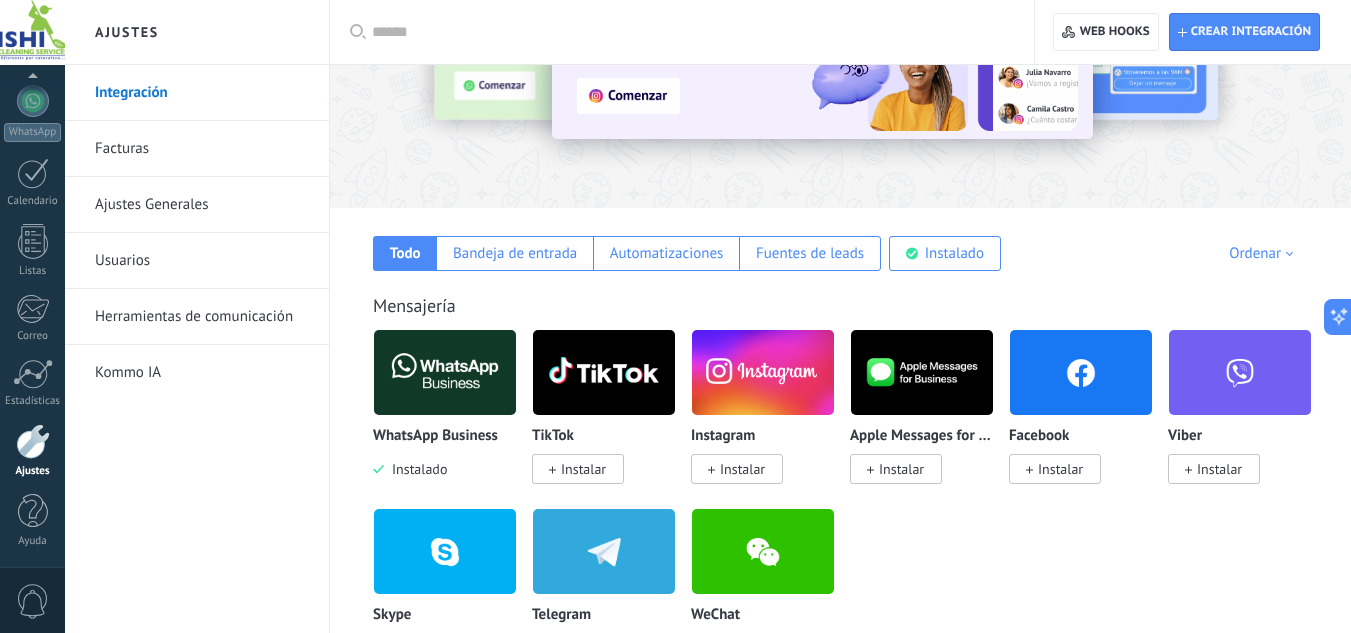 scroll, scrollTop: 200, scrollLeft: 0, axis: vertical 